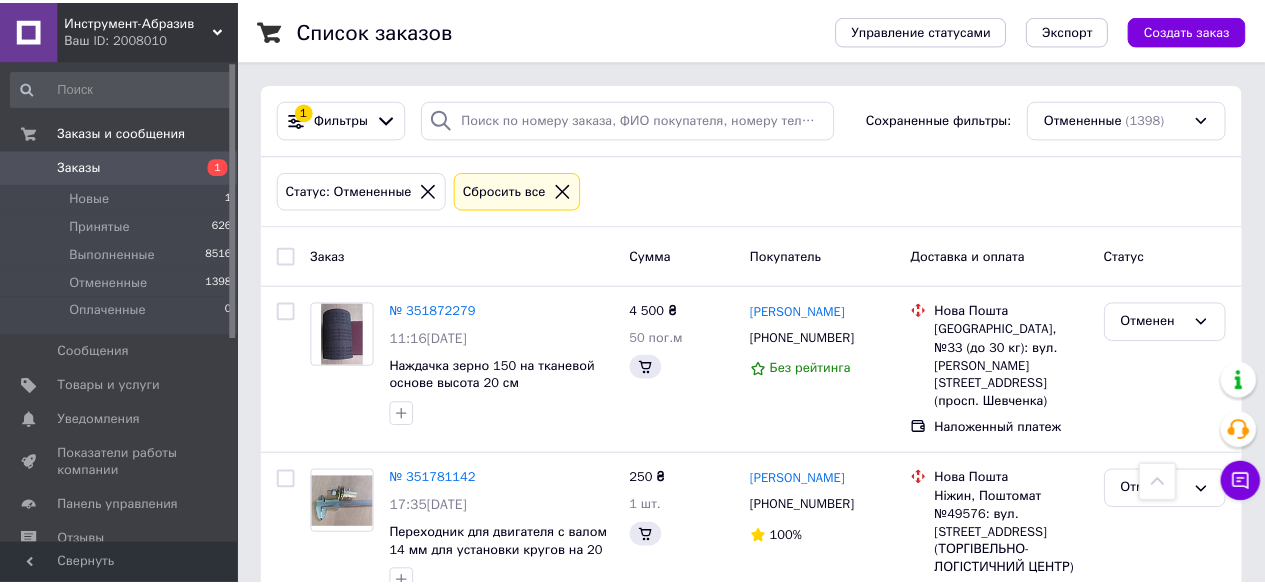 scroll, scrollTop: 1024, scrollLeft: 0, axis: vertical 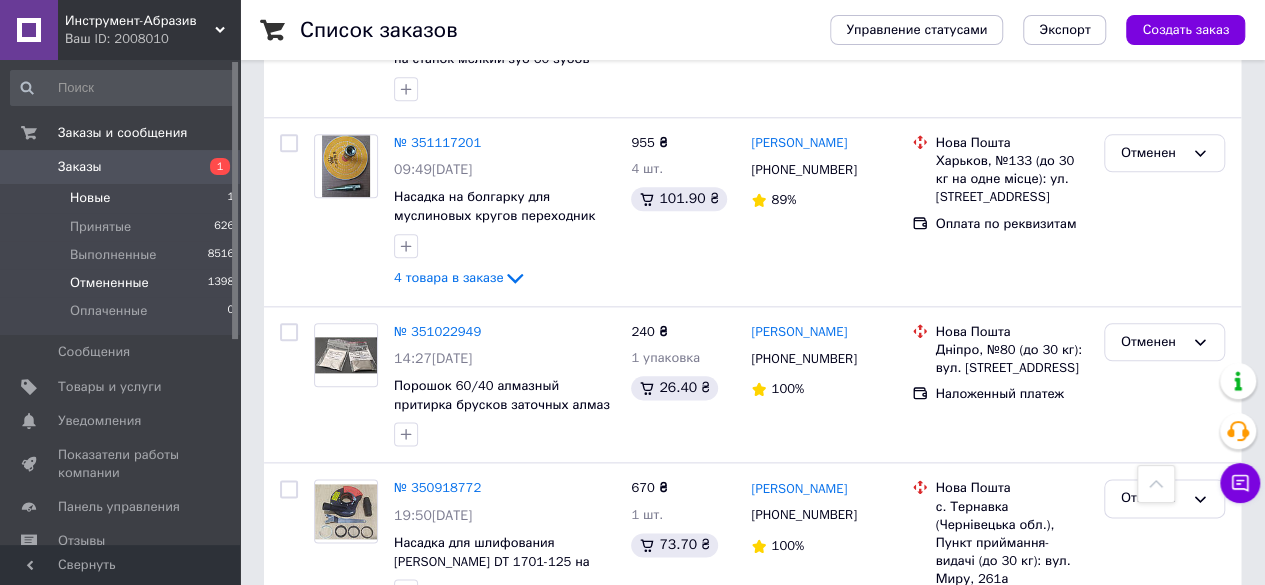 click on "Новые 1" at bounding box center [123, 198] 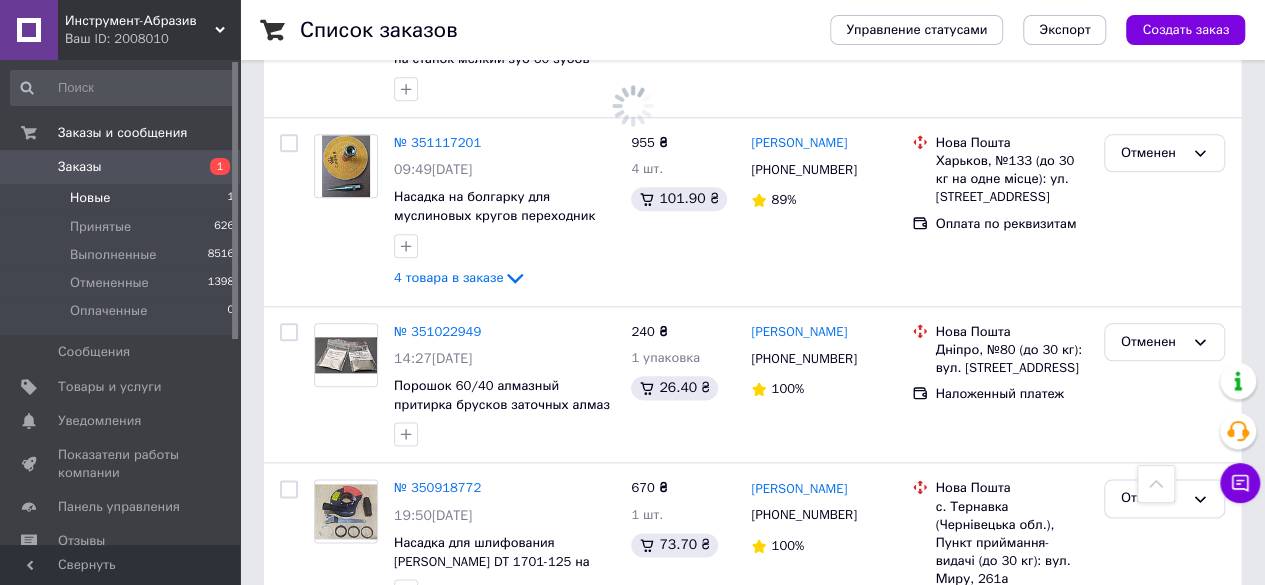 scroll, scrollTop: 0, scrollLeft: 0, axis: both 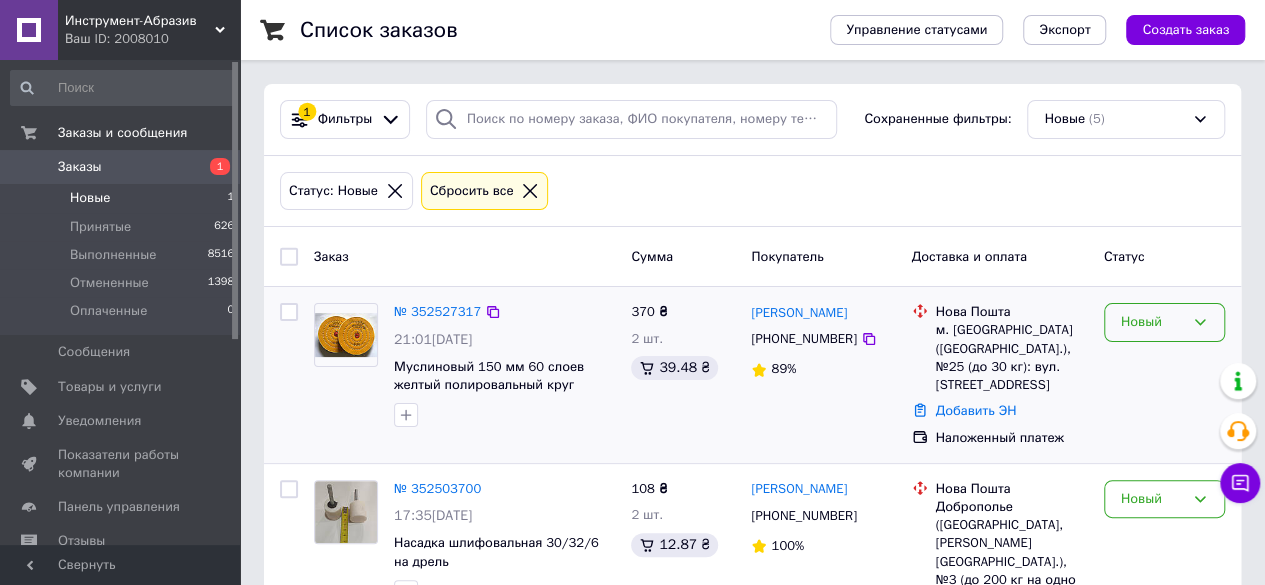 click on "Новый" at bounding box center [1152, 322] 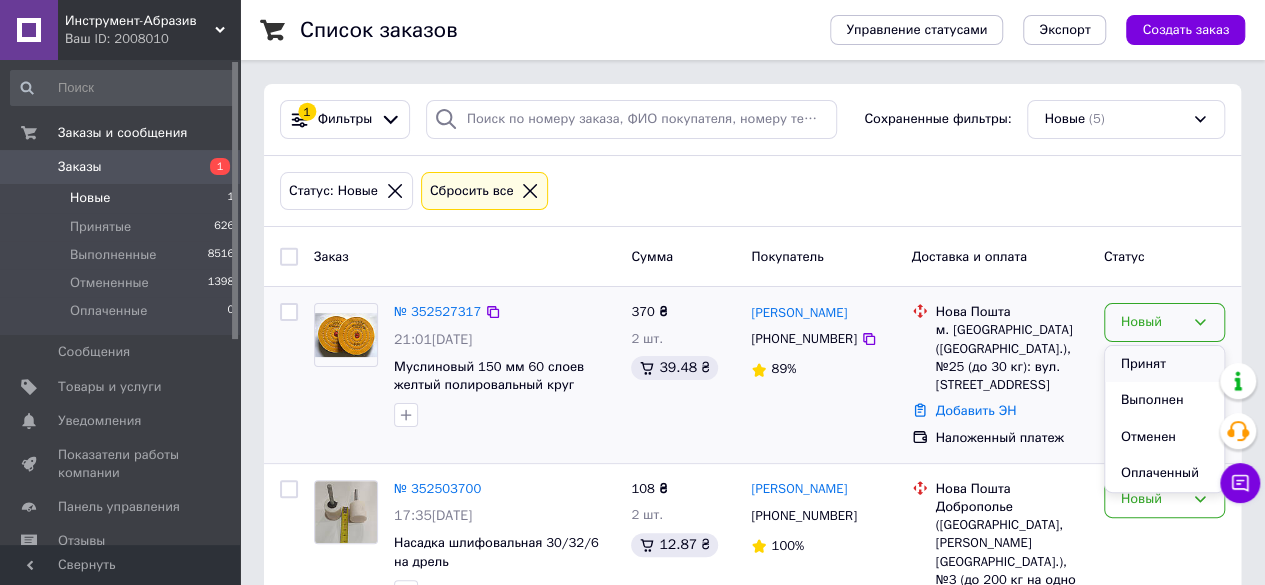 click on "Принят" at bounding box center (1164, 364) 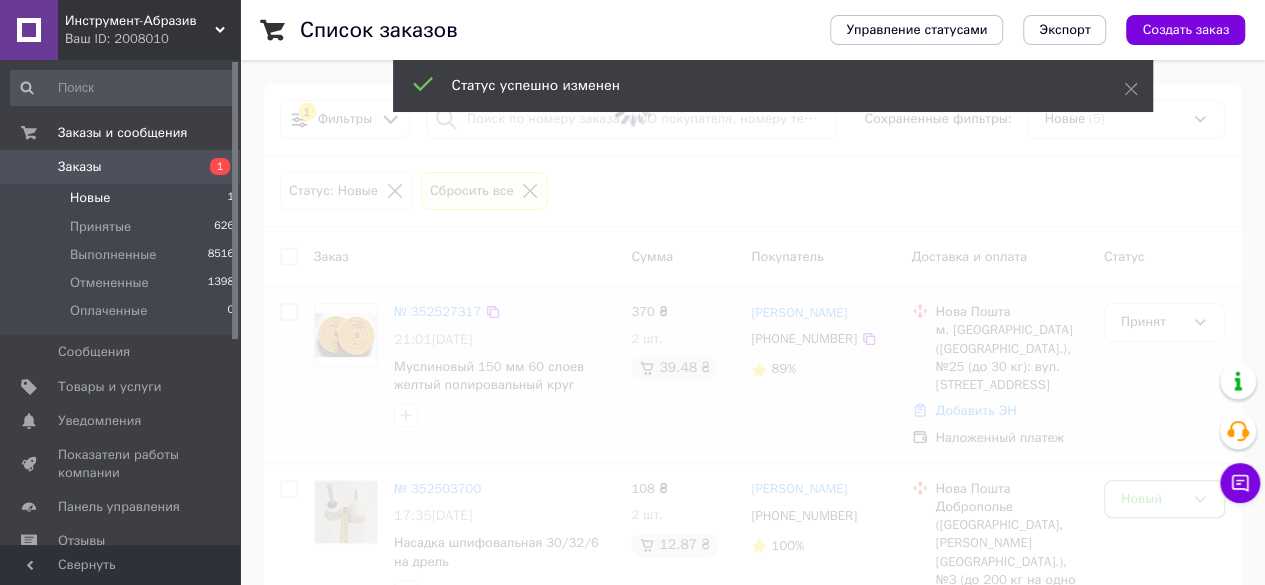 scroll, scrollTop: 512, scrollLeft: 0, axis: vertical 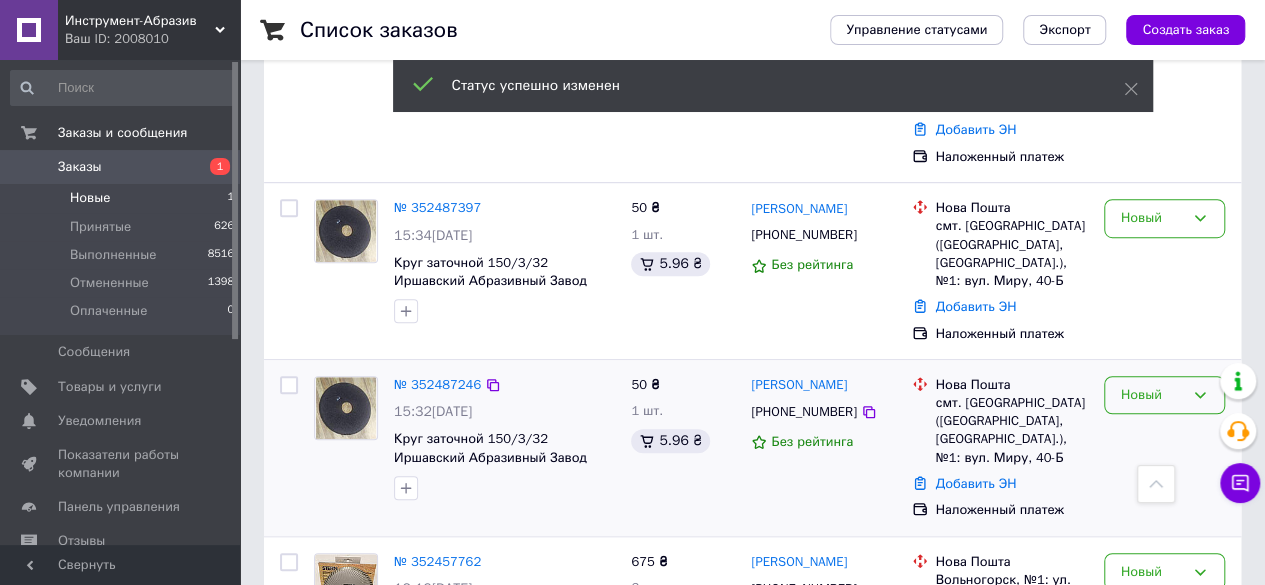 click on "Новый" at bounding box center [1152, 395] 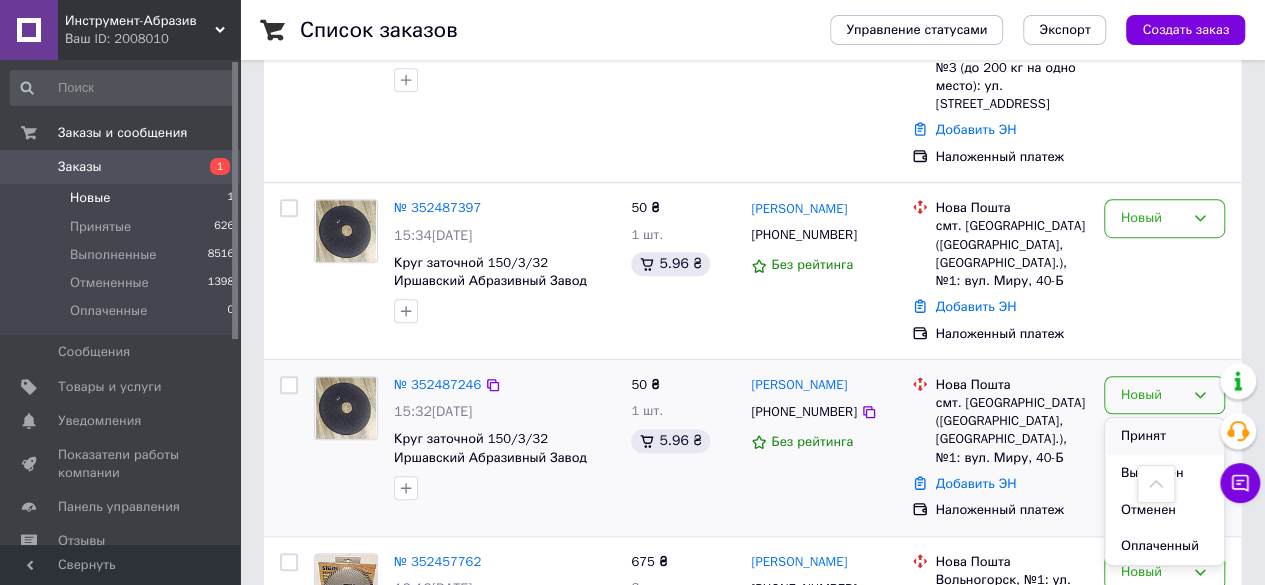 click on "Принят" at bounding box center [1164, 436] 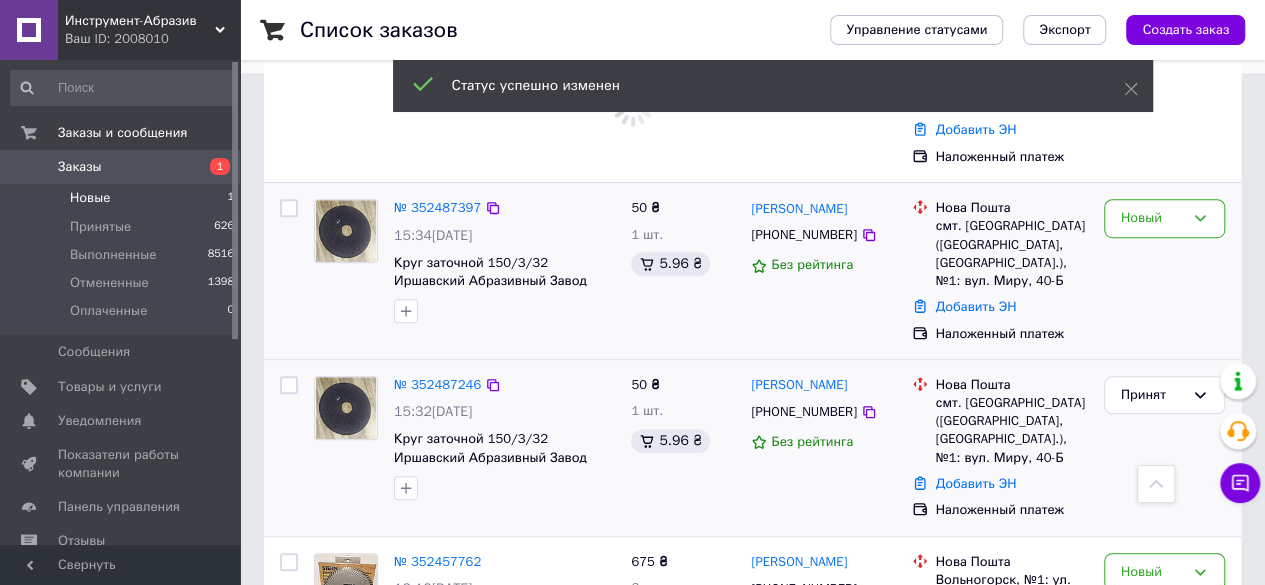 scroll, scrollTop: 354, scrollLeft: 0, axis: vertical 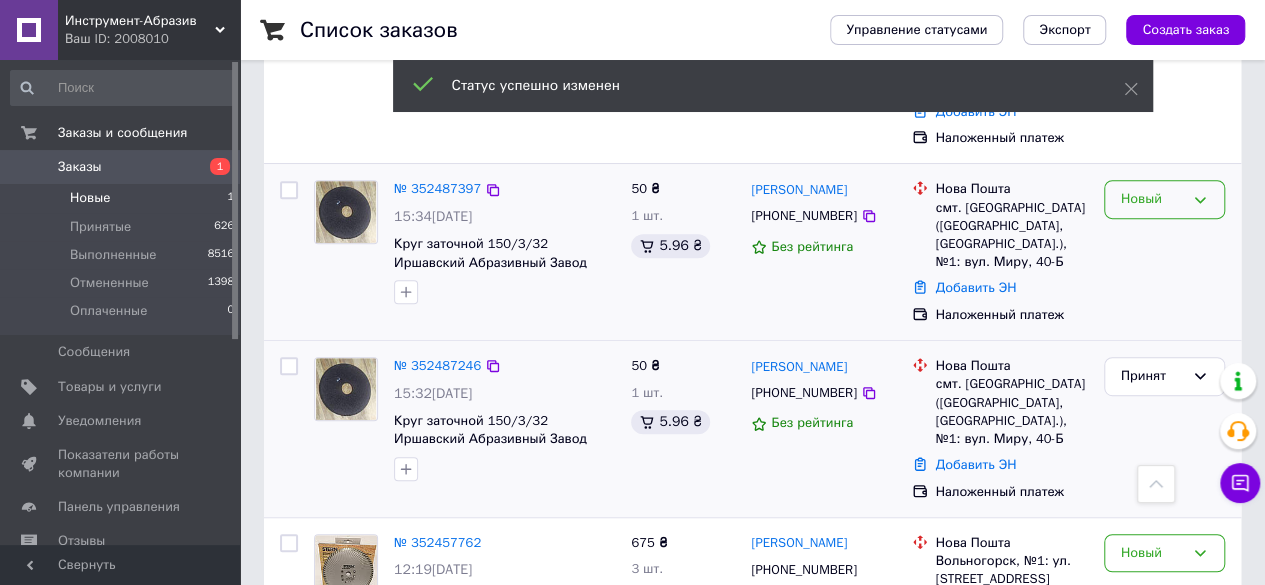 click on "Новый" at bounding box center [1164, 199] 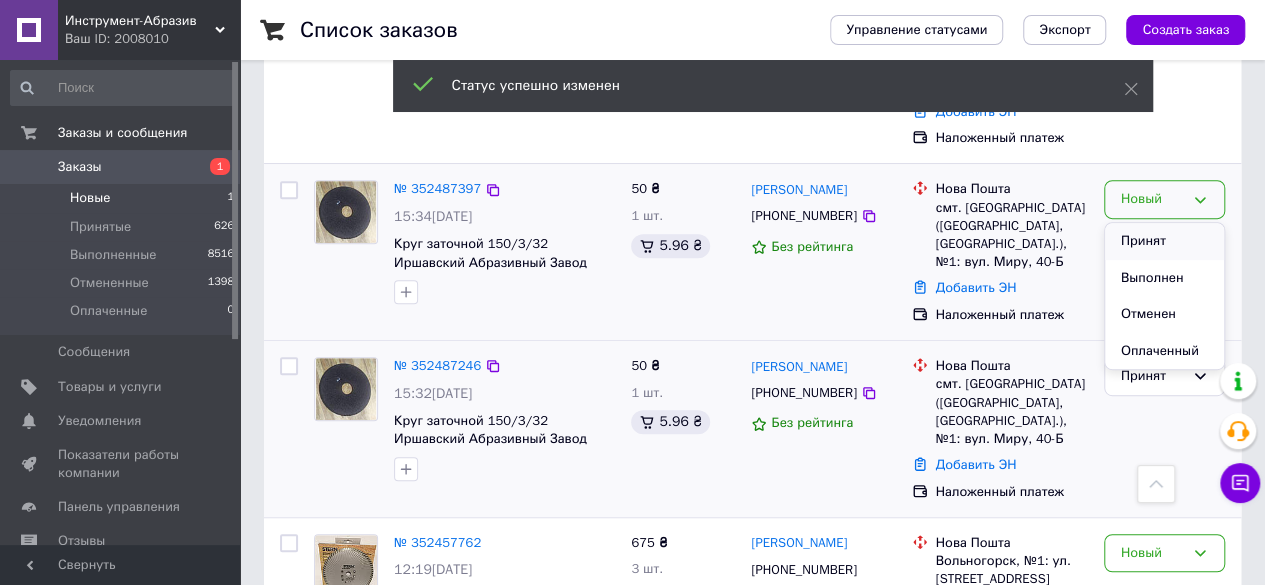 click on "Принят" at bounding box center (1164, 241) 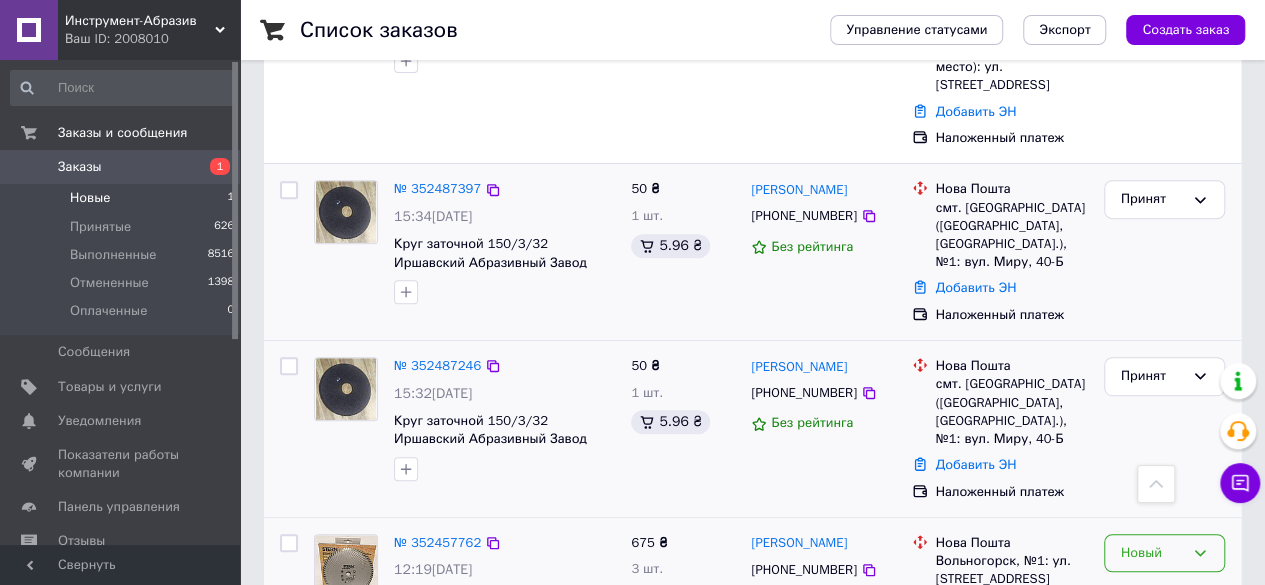click on "Новый" at bounding box center [1152, 553] 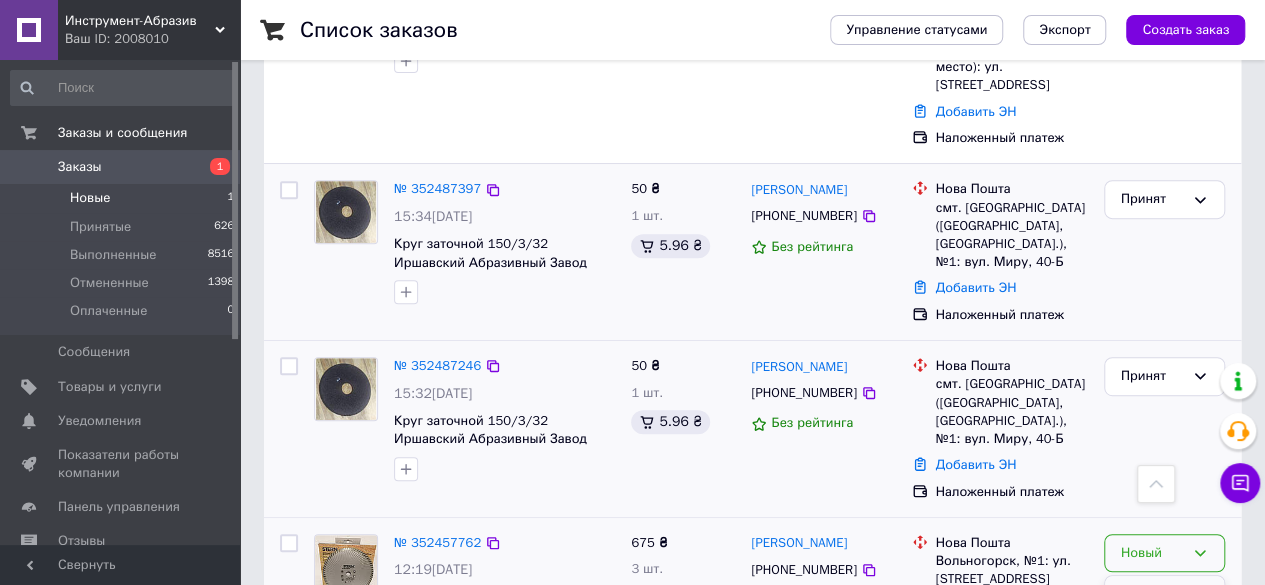 click on "Принят" at bounding box center (1164, 594) 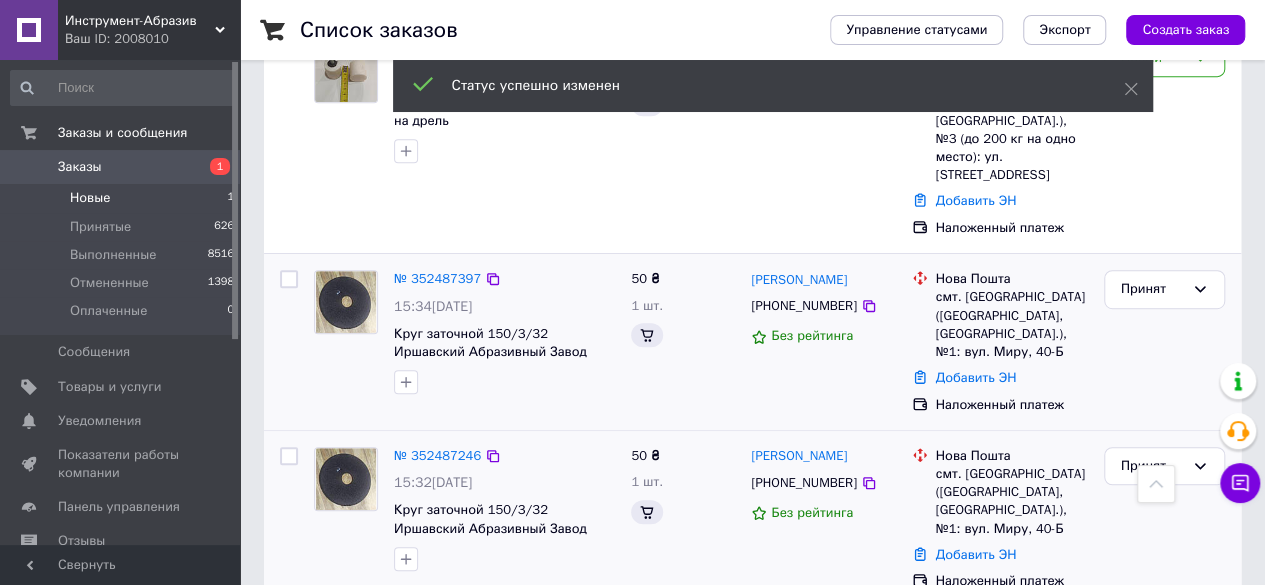 scroll, scrollTop: 599, scrollLeft: 0, axis: vertical 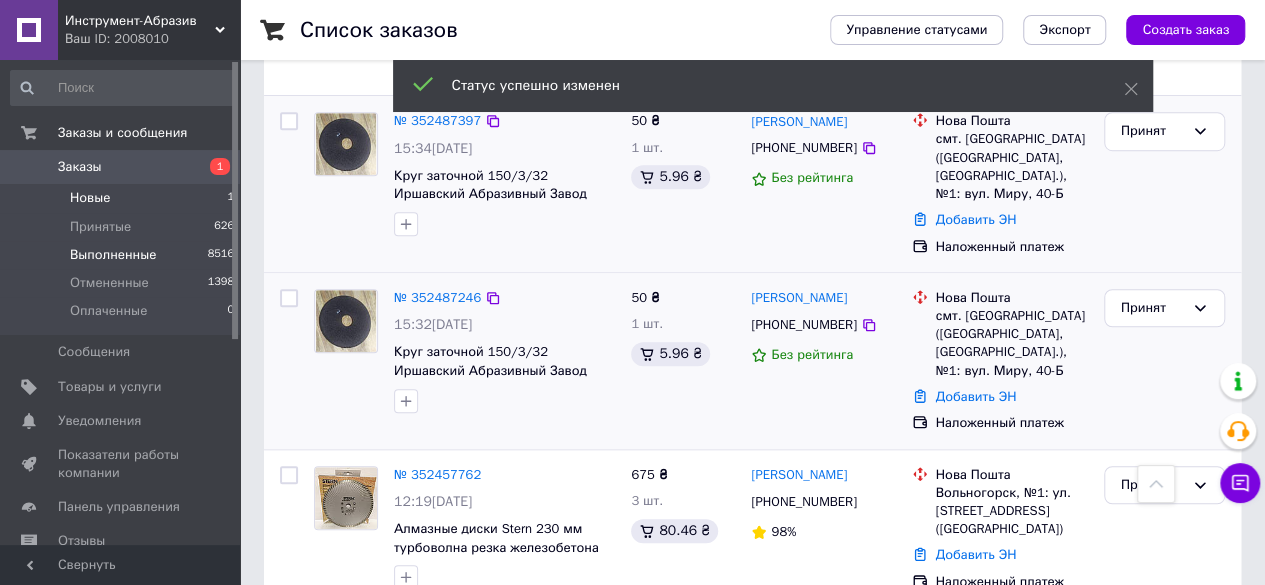 click on "Выполненные 8516" at bounding box center (123, 255) 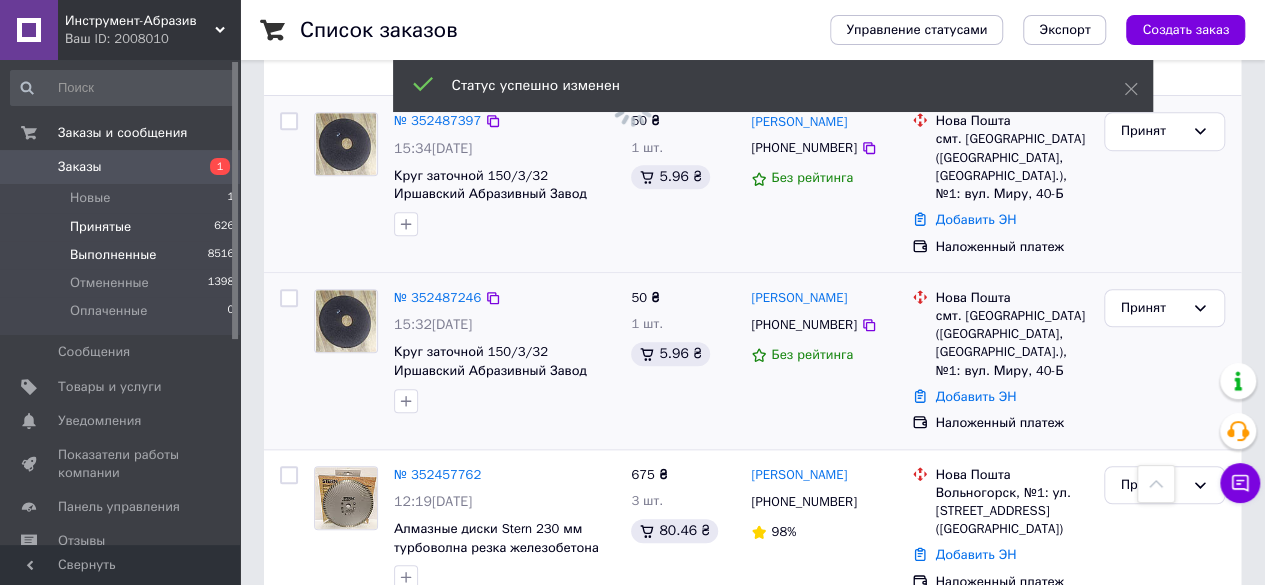 click on "Принятые 626" at bounding box center [123, 227] 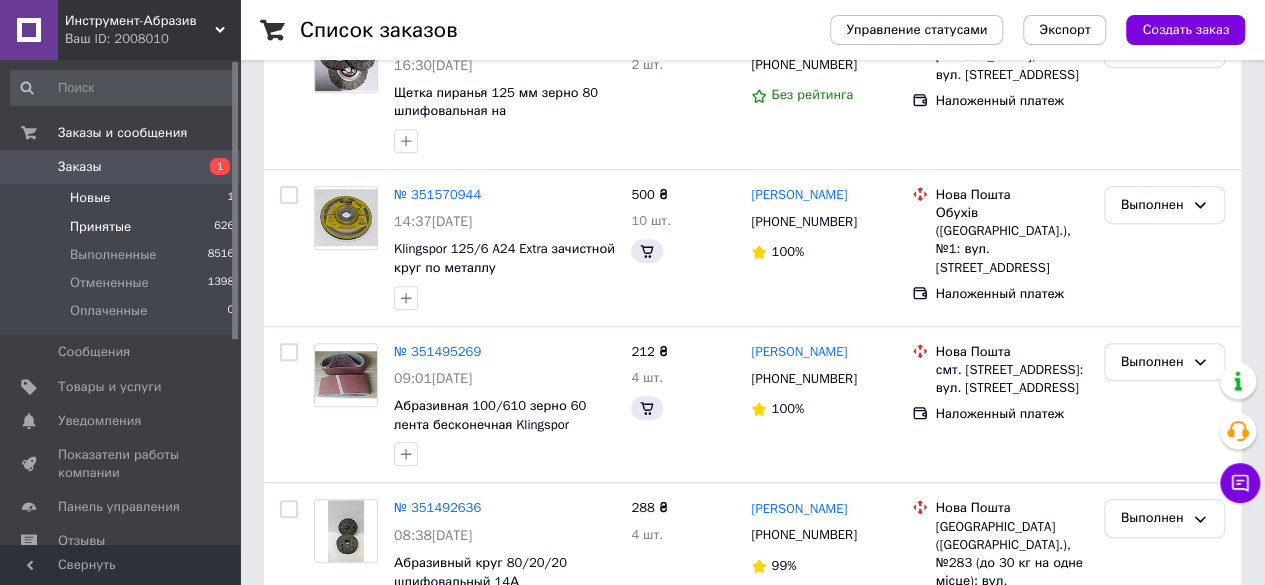 scroll, scrollTop: 0, scrollLeft: 0, axis: both 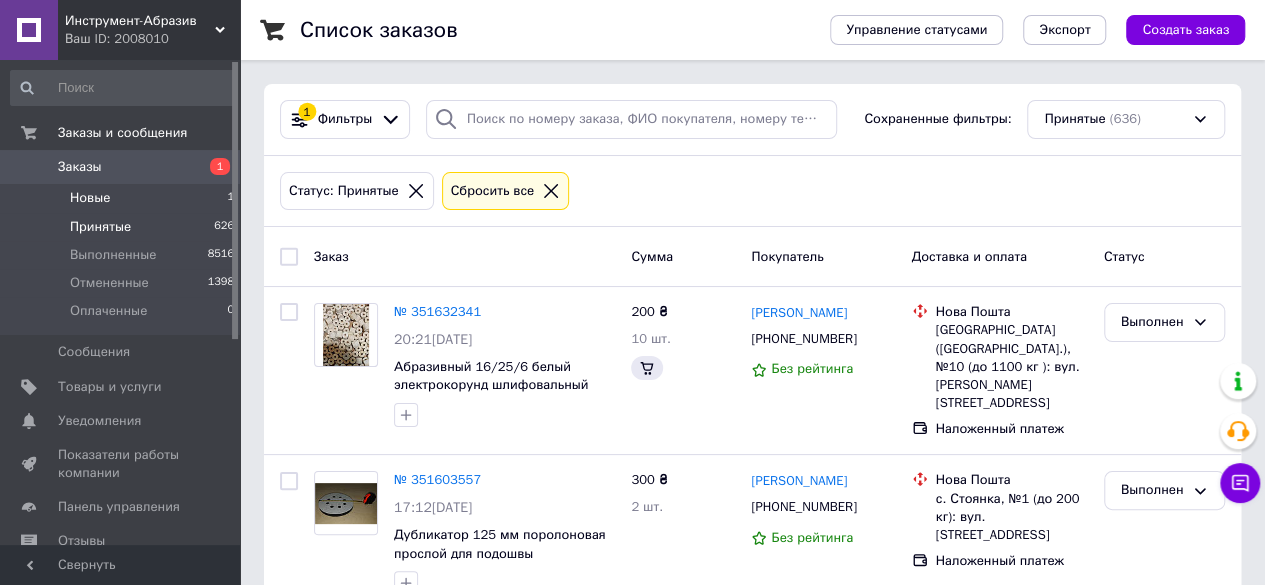 click on "Новые 1" at bounding box center [123, 198] 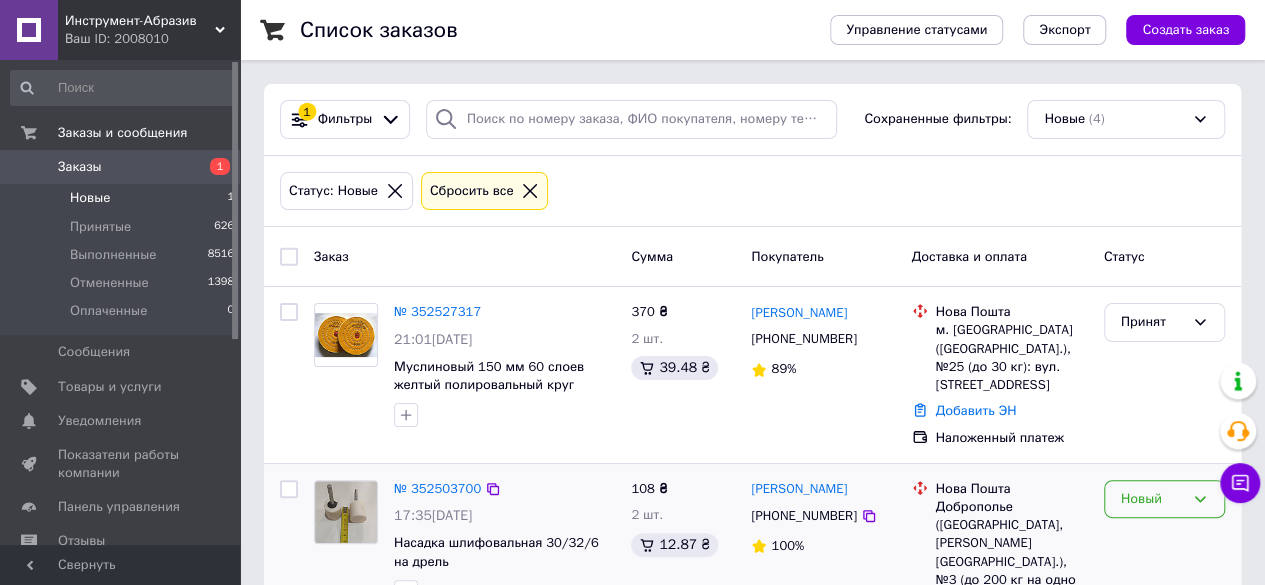 click on "Новый" at bounding box center [1152, 499] 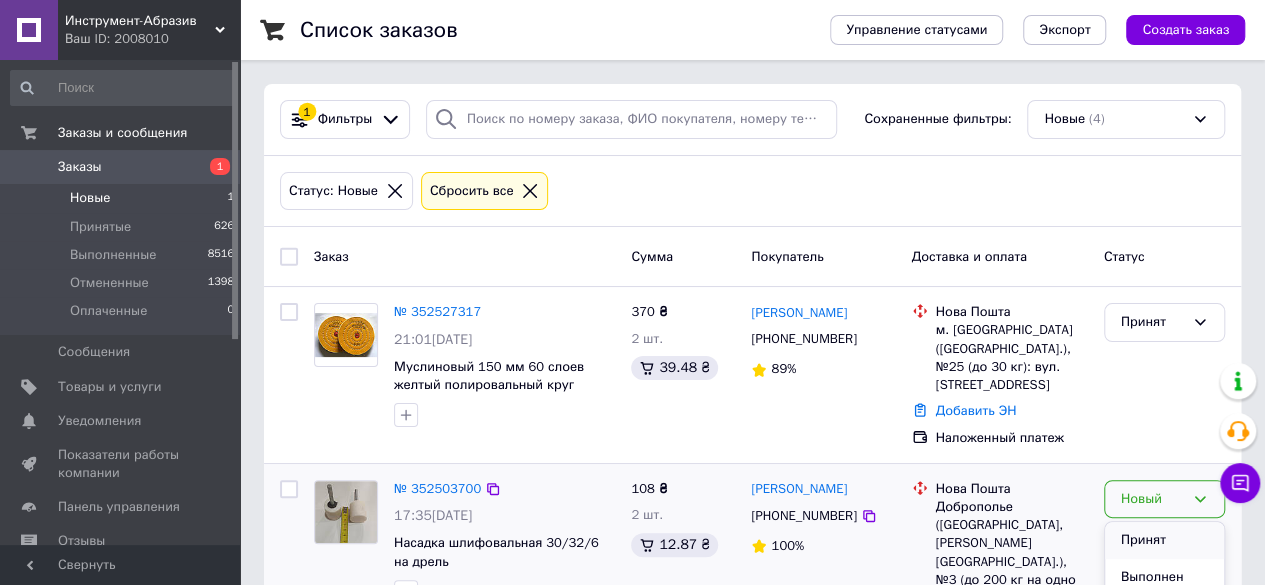click on "Принят" at bounding box center (1164, 540) 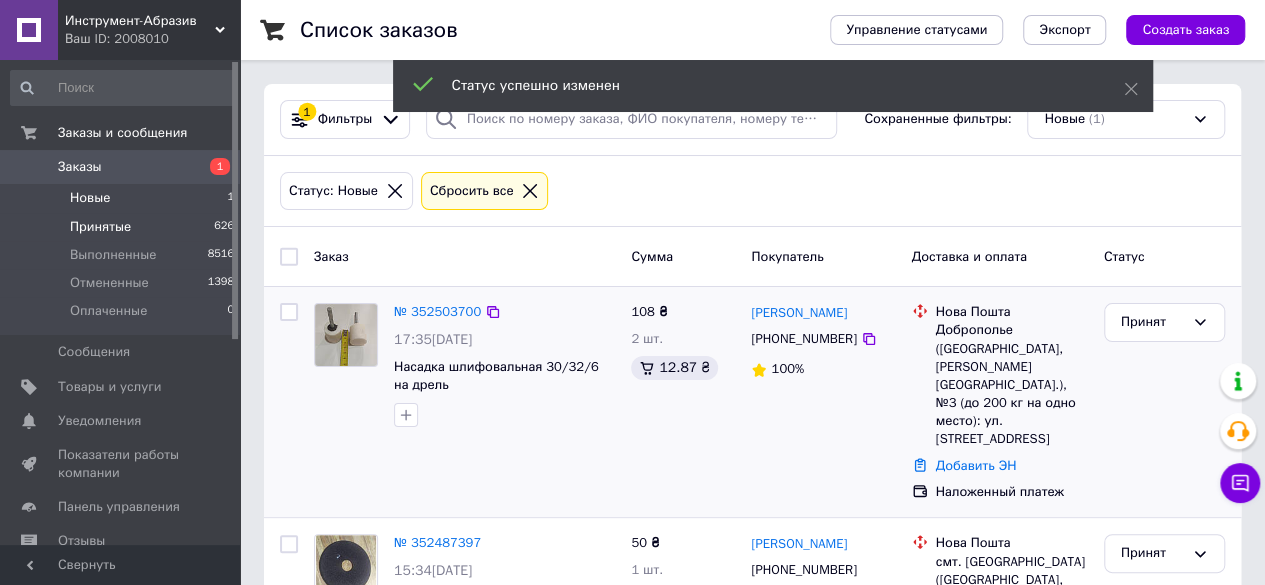 click on "Принятые 626" at bounding box center [123, 227] 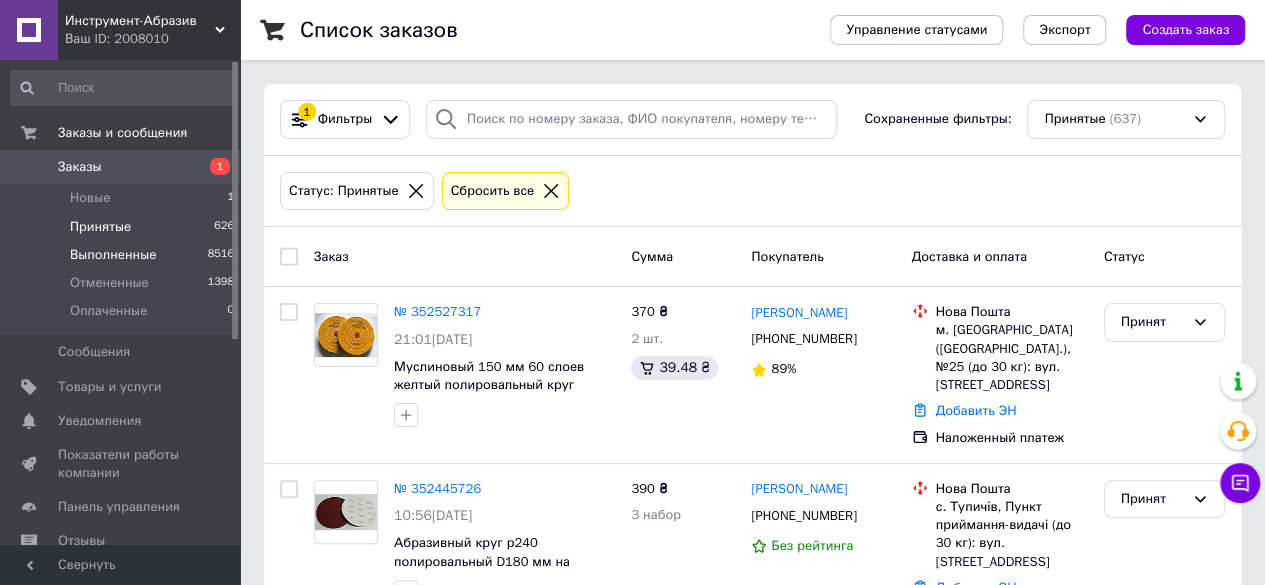 click on "Выполненные 8516" at bounding box center [123, 255] 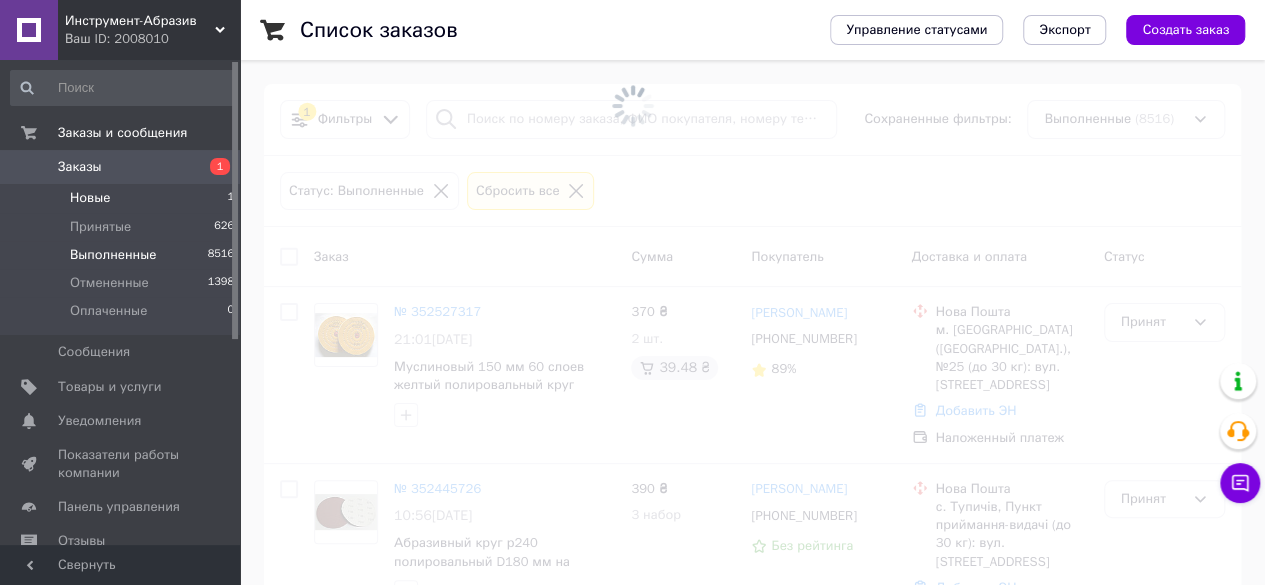 click on "Новые 1" at bounding box center [123, 198] 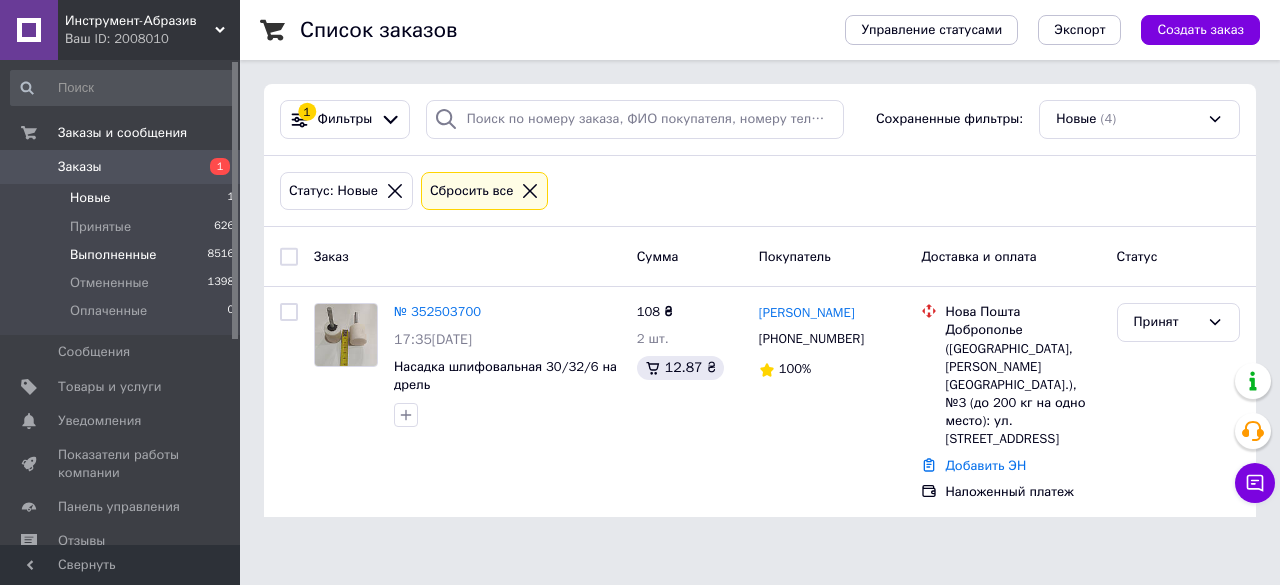 click on "Выполненные 8516" at bounding box center [123, 255] 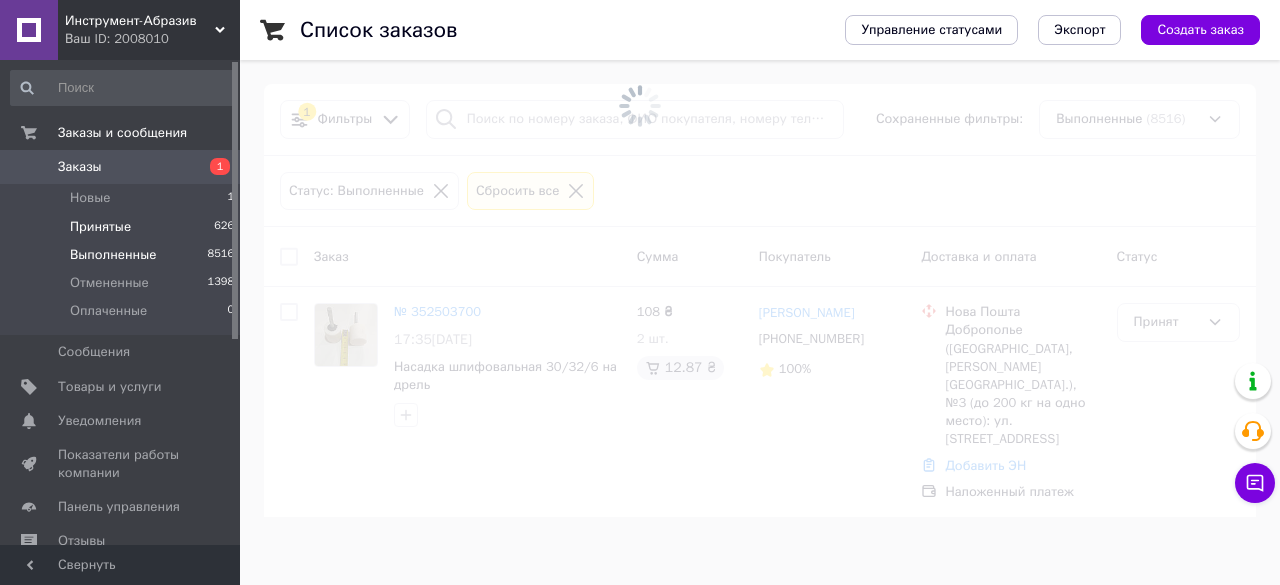 click on "Принятые 626" at bounding box center [123, 227] 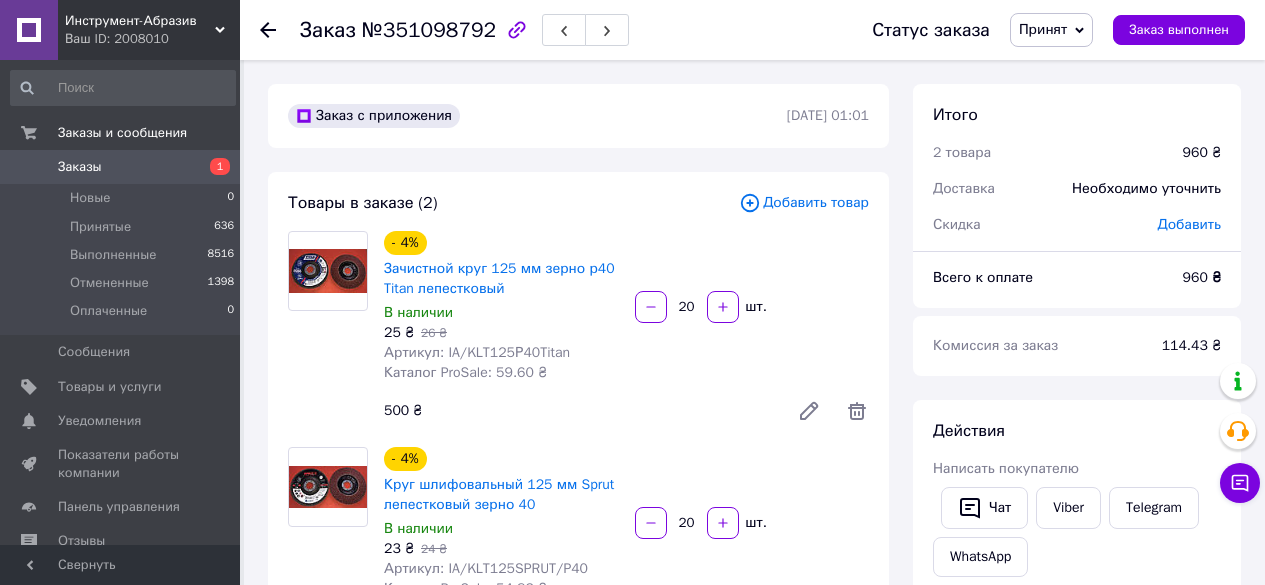 scroll, scrollTop: 366, scrollLeft: 0, axis: vertical 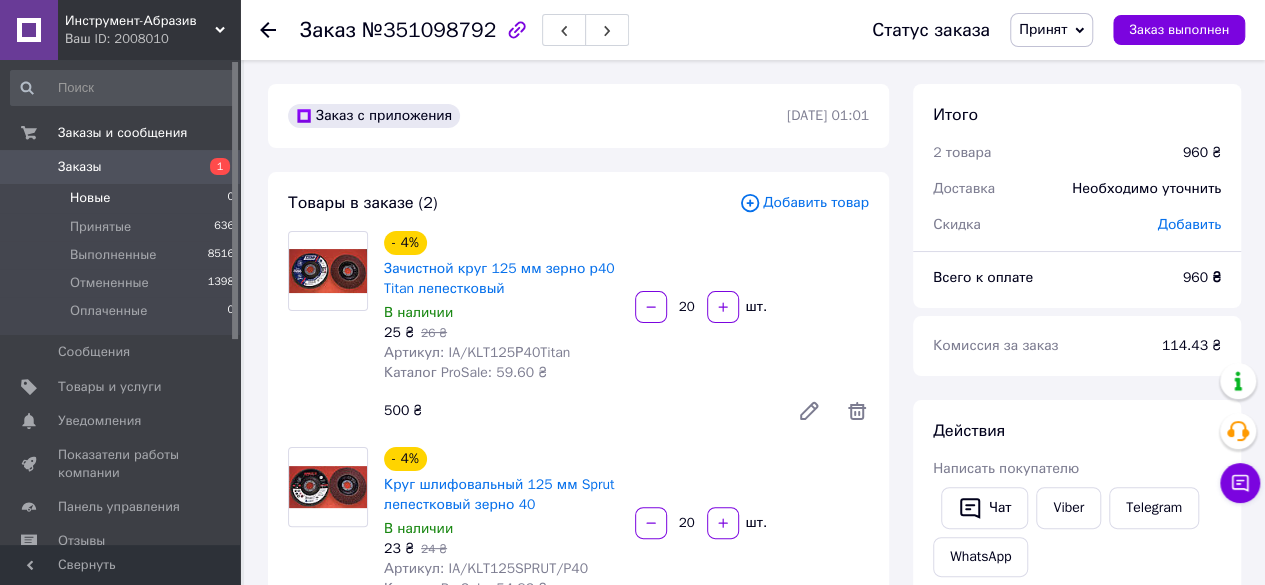 click on "Новые 0" at bounding box center (123, 198) 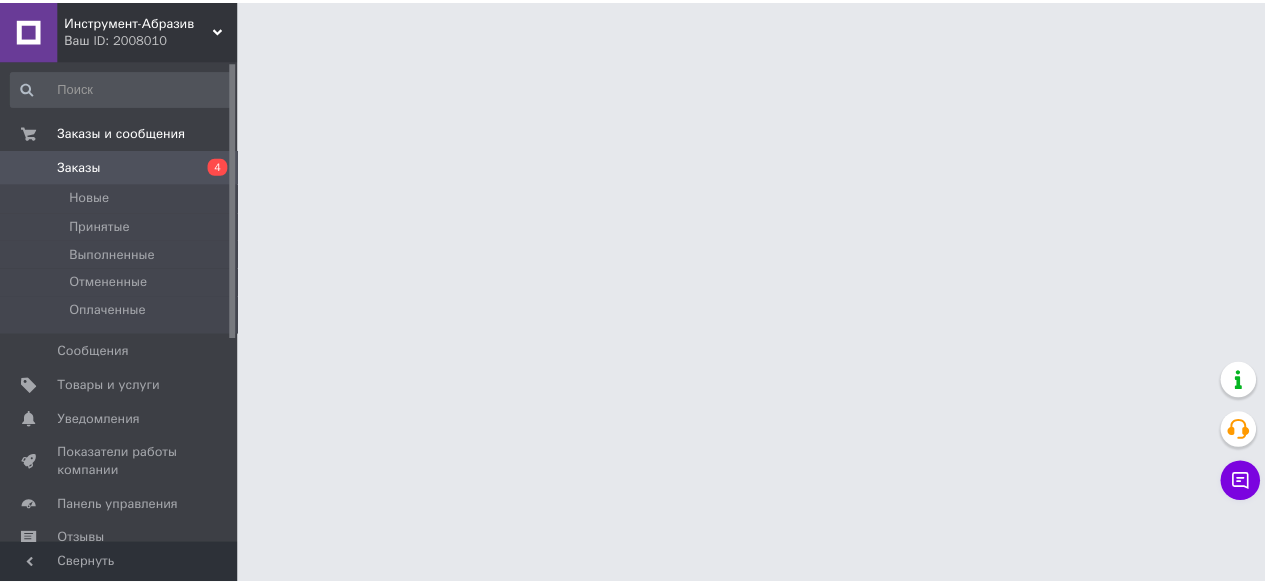 scroll, scrollTop: 0, scrollLeft: 0, axis: both 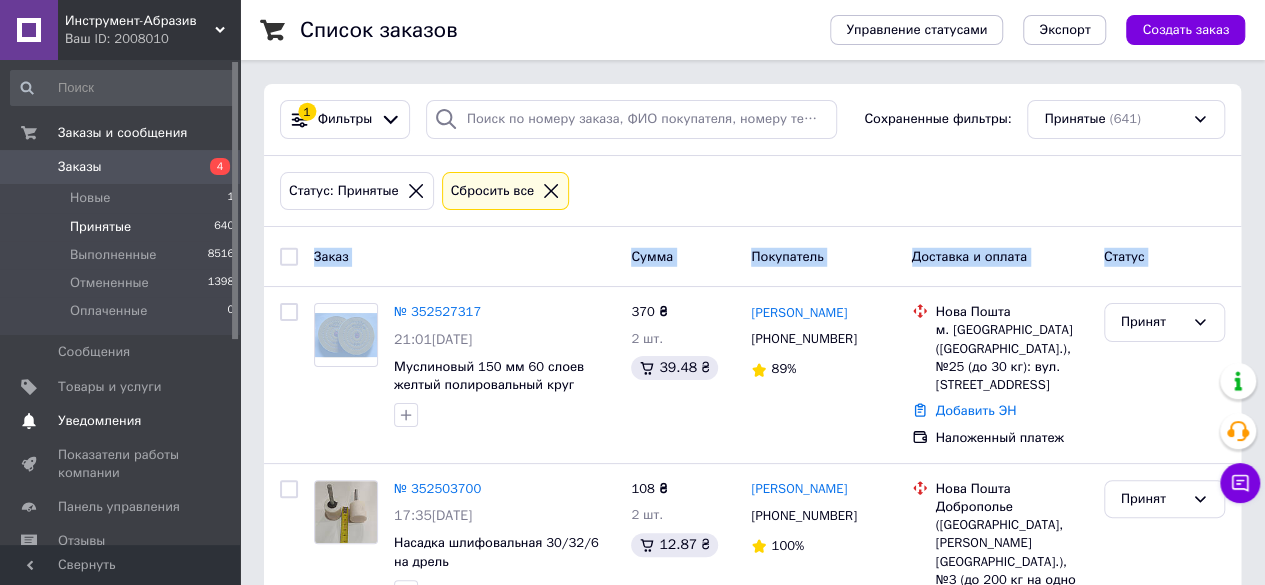 drag, startPoint x: 0, startPoint y: 0, endPoint x: 122, endPoint y: 425, distance: 442.164 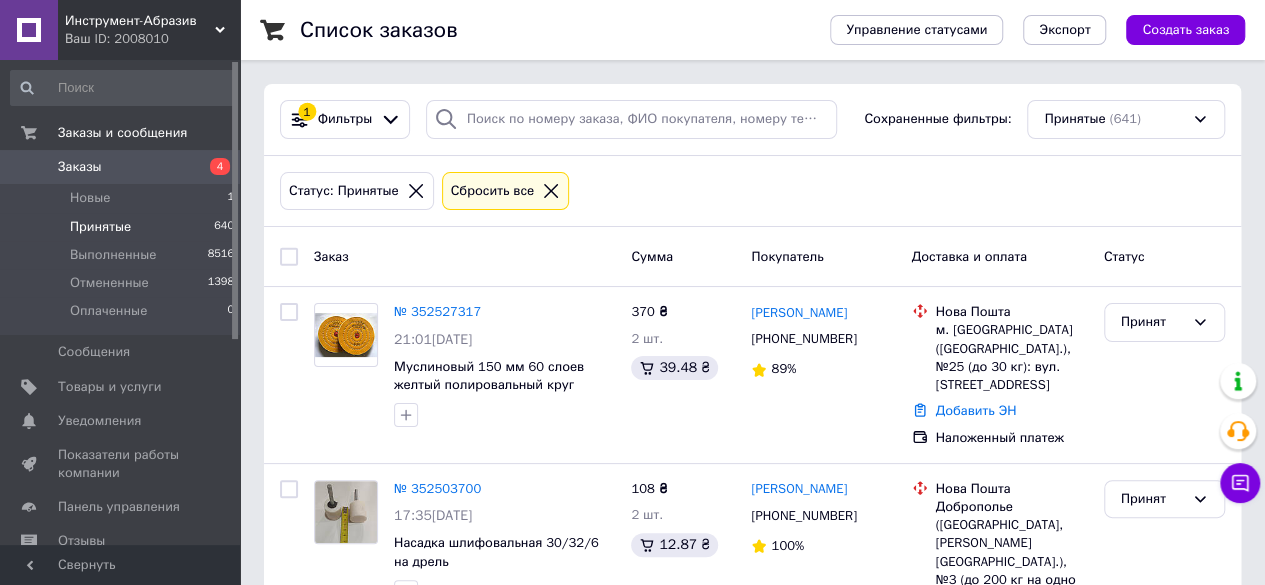 click on "Принятые" at bounding box center [100, 227] 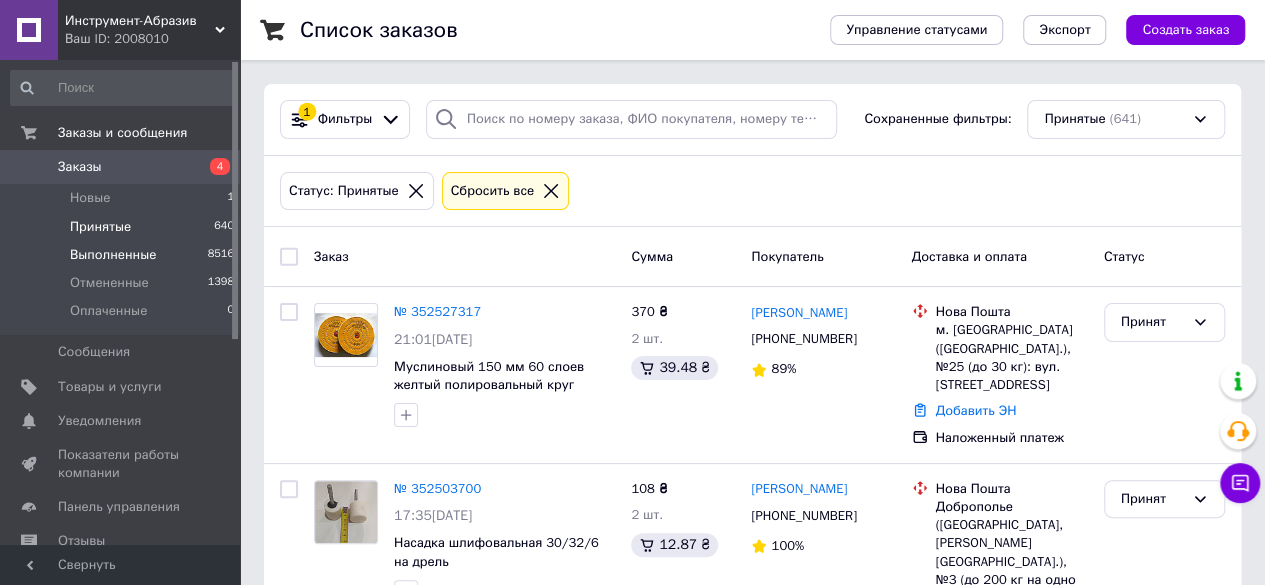 click on "Выполненные" at bounding box center [113, 255] 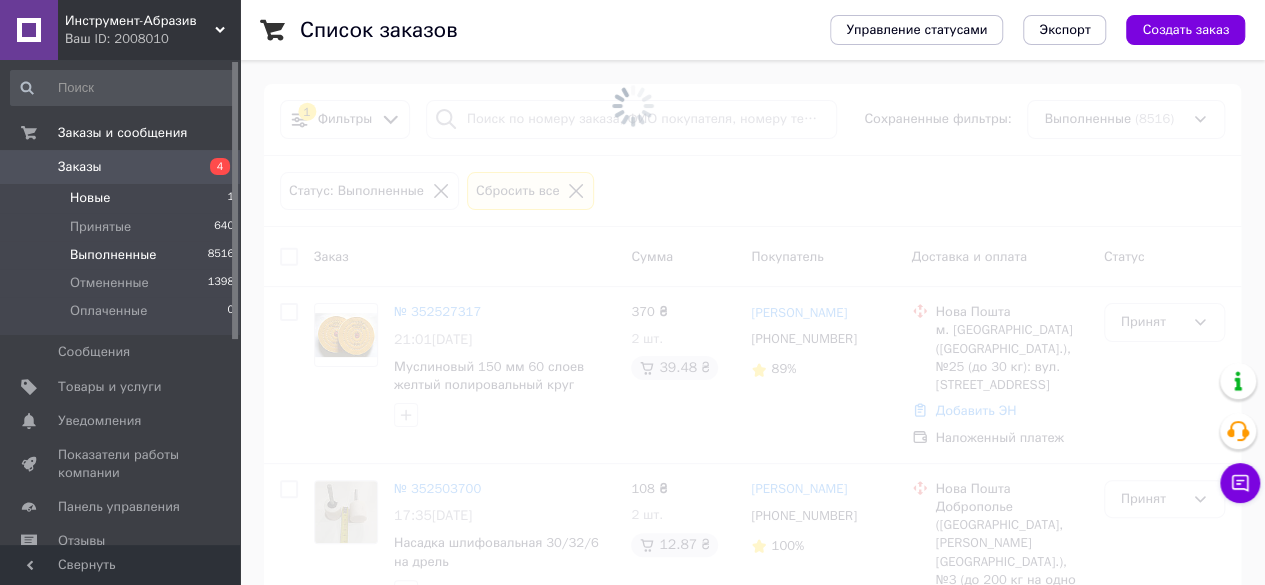click on "Новые 1" at bounding box center [123, 198] 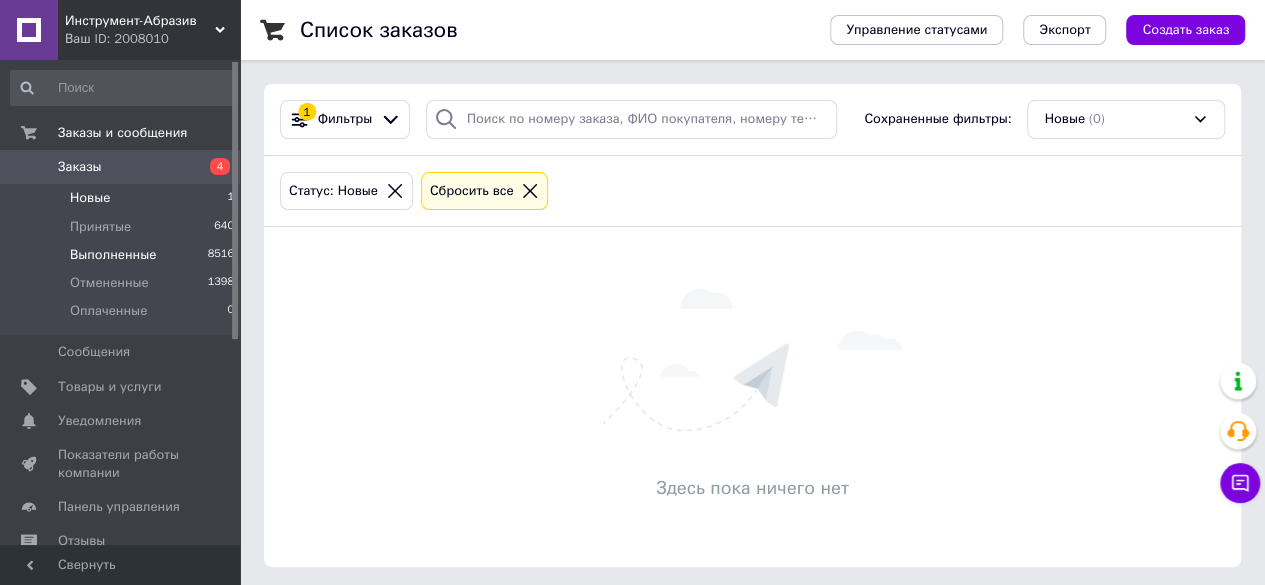 click on "Выполненные" at bounding box center (113, 255) 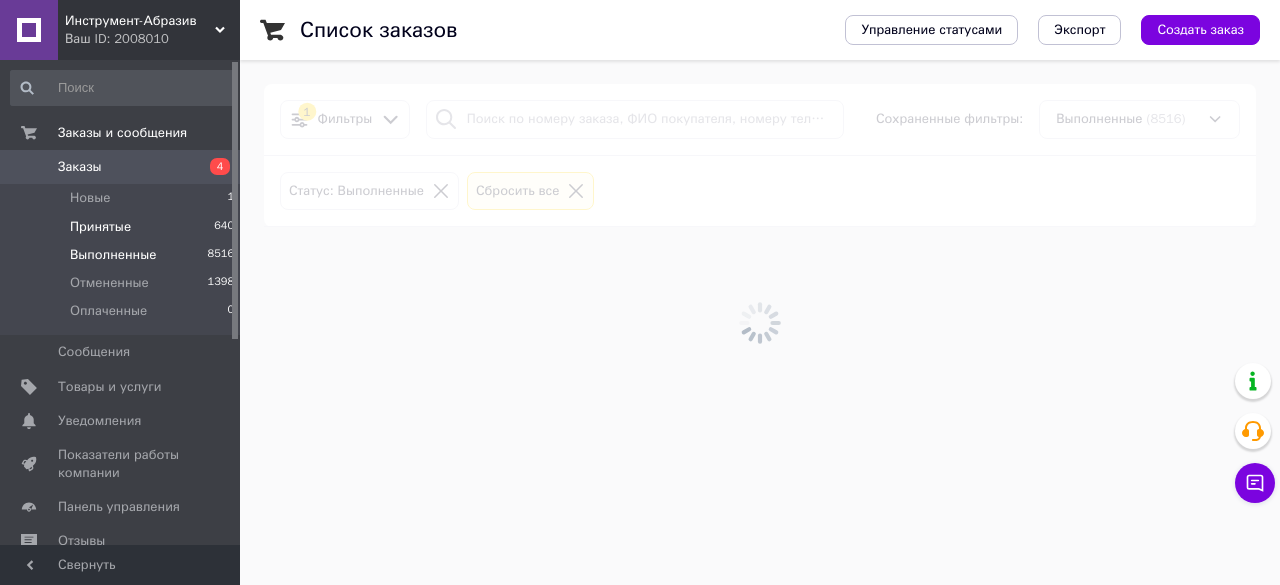 click on "Принятые 640" at bounding box center (123, 227) 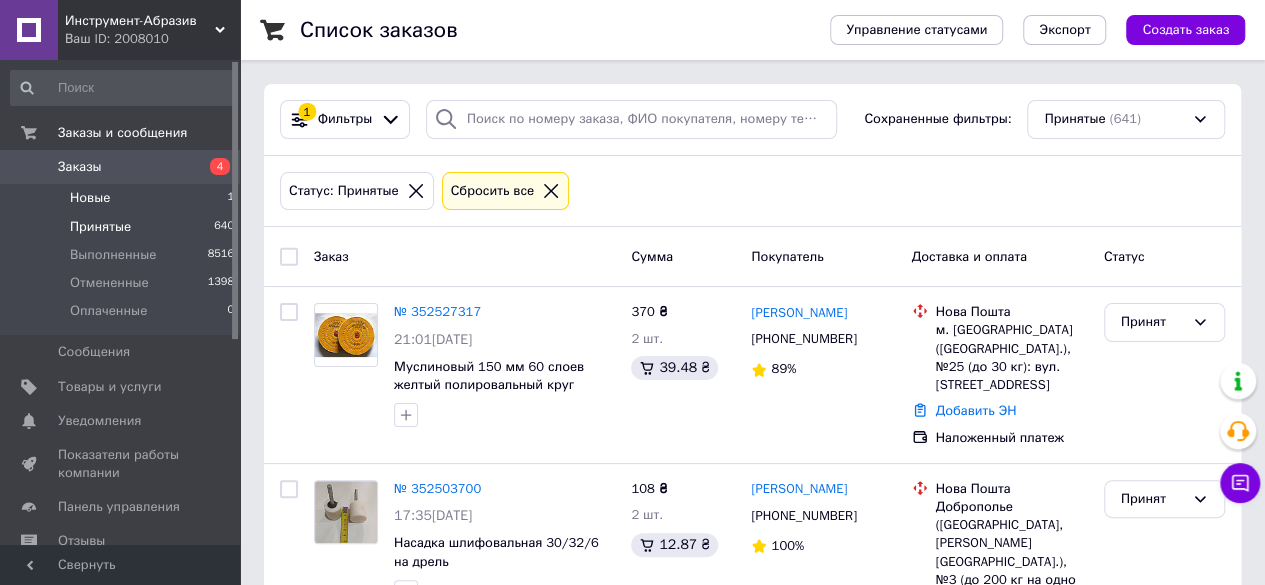 click on "Новые 1" at bounding box center (123, 198) 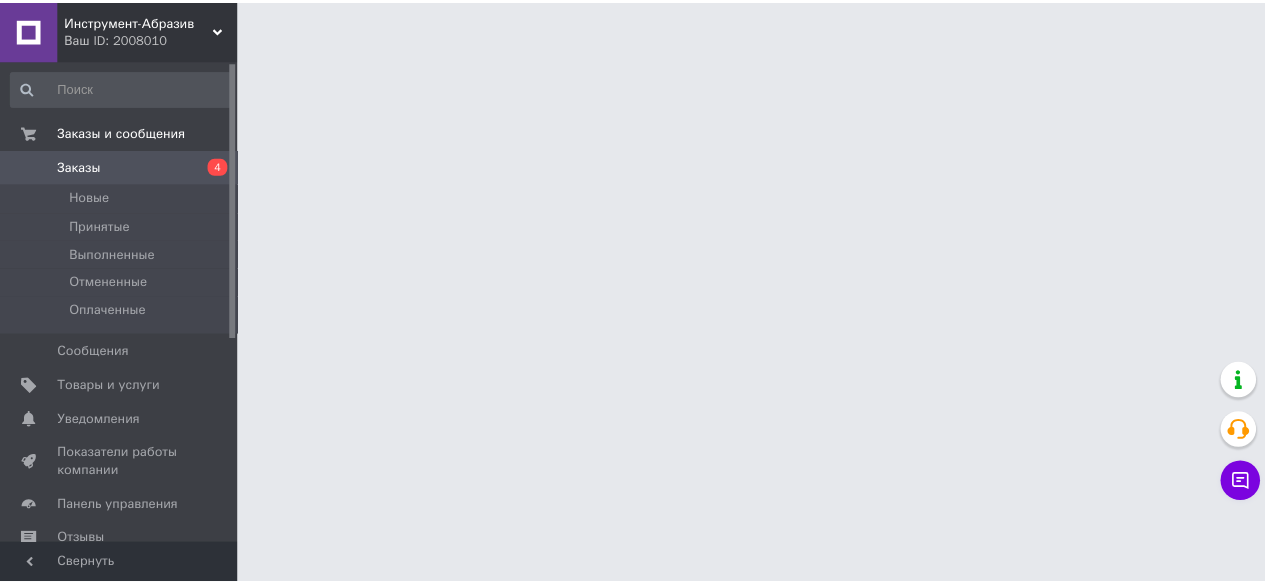 scroll, scrollTop: 0, scrollLeft: 0, axis: both 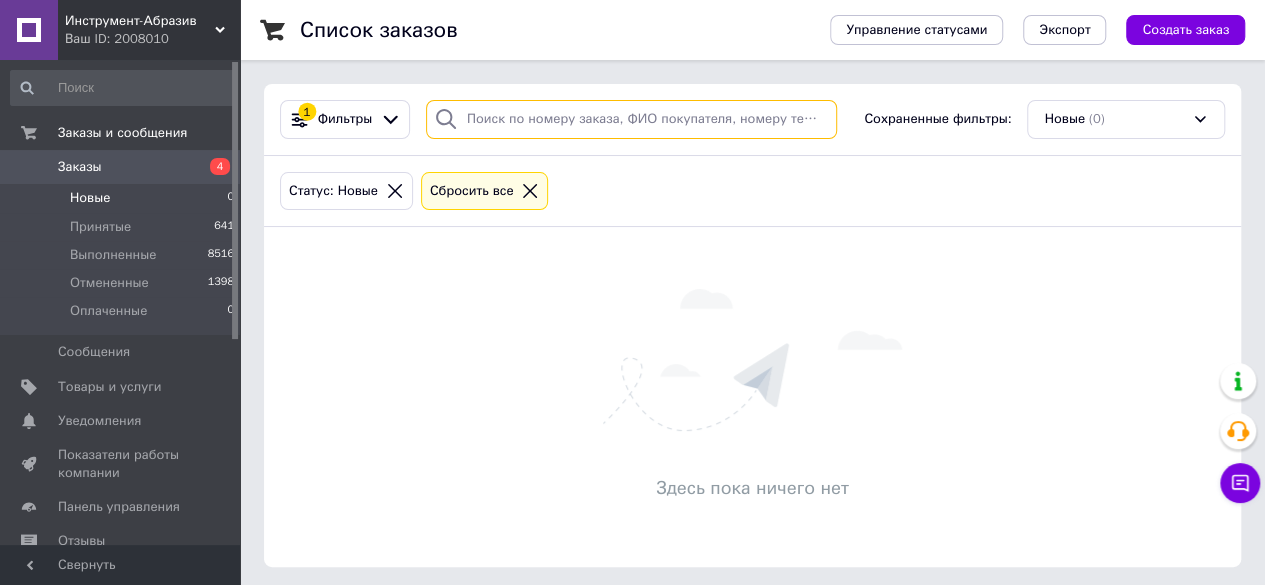 click at bounding box center (631, 119) 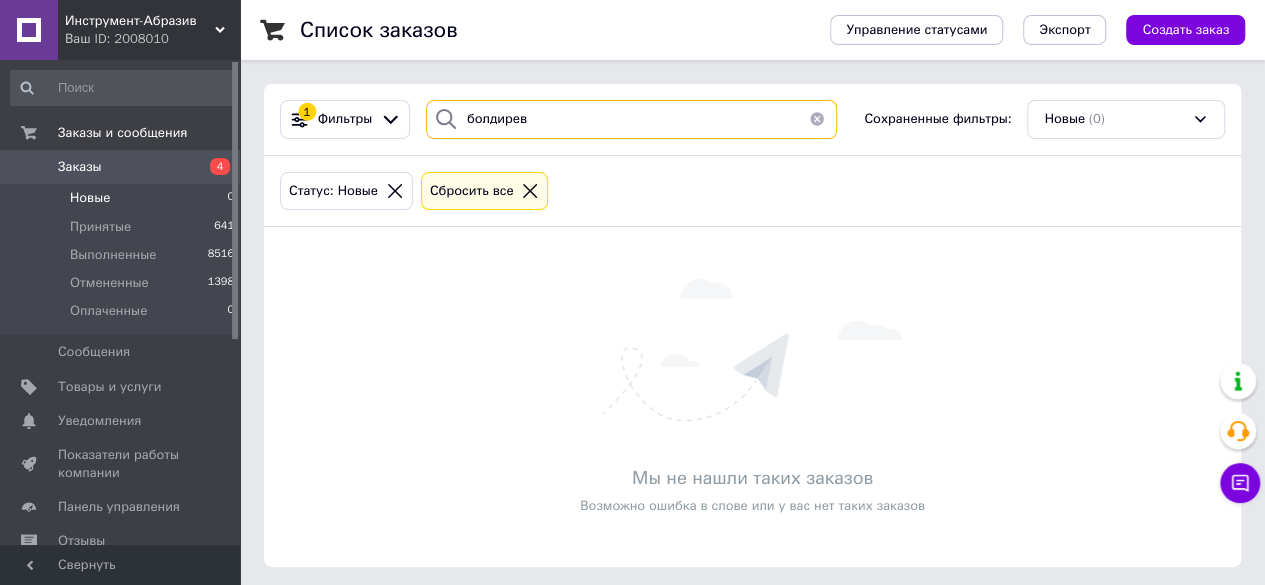 type on "болдирев" 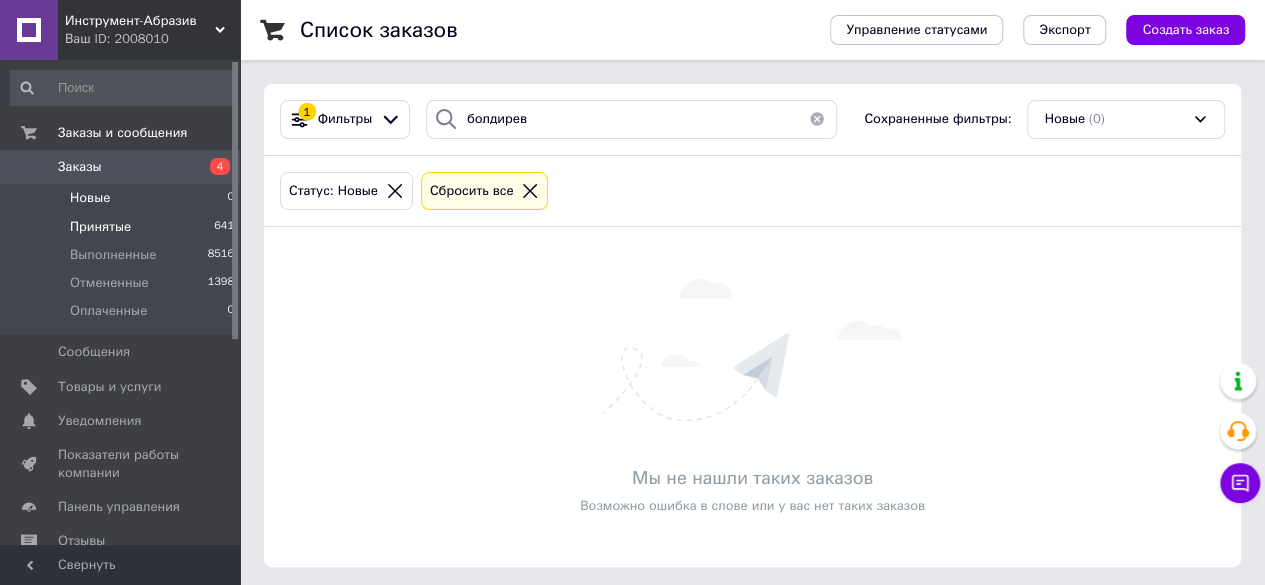 click on "Принятые 641" at bounding box center (123, 227) 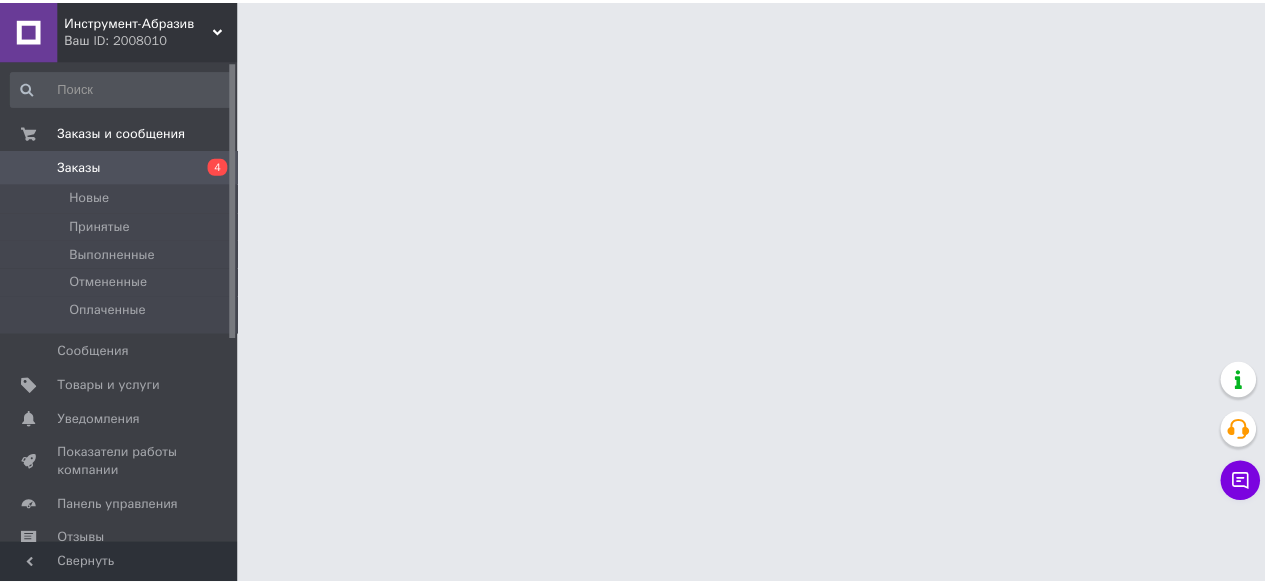 scroll, scrollTop: 0, scrollLeft: 0, axis: both 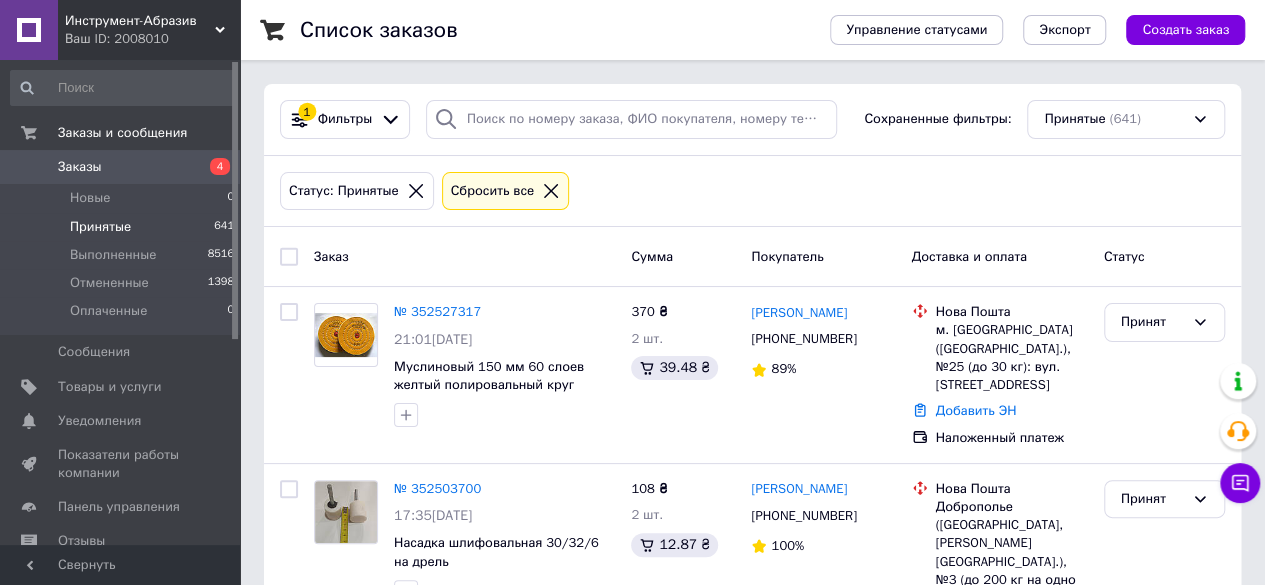 click on "641" at bounding box center [224, 227] 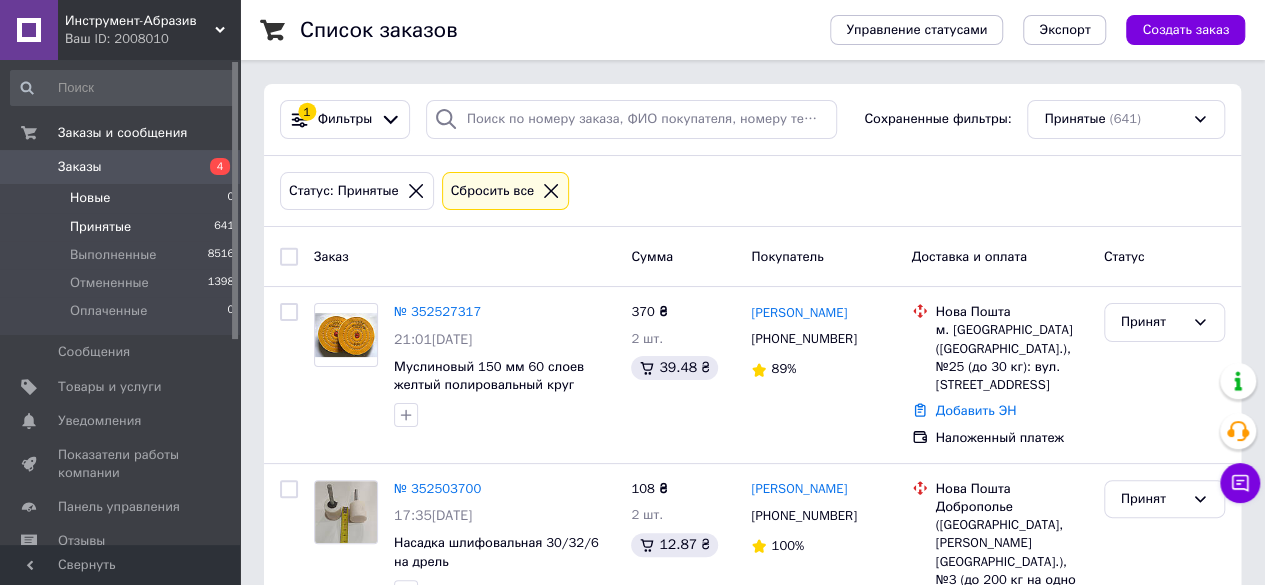 click on "Новые 0" at bounding box center (123, 198) 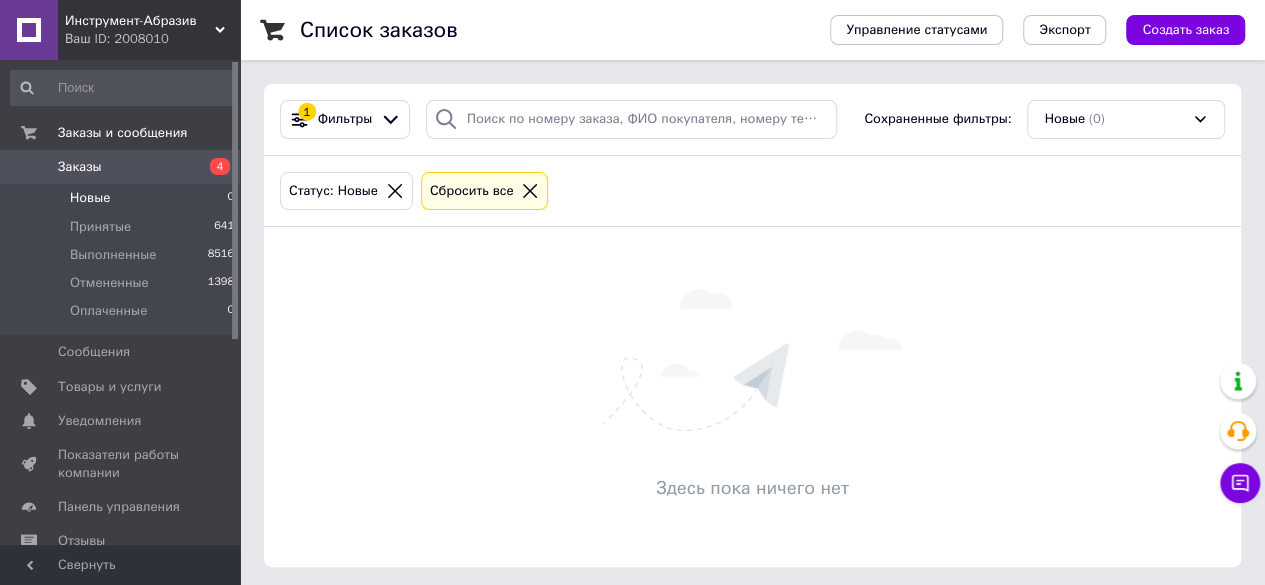 click on "Здесь пока ничего нет" at bounding box center (752, 397) 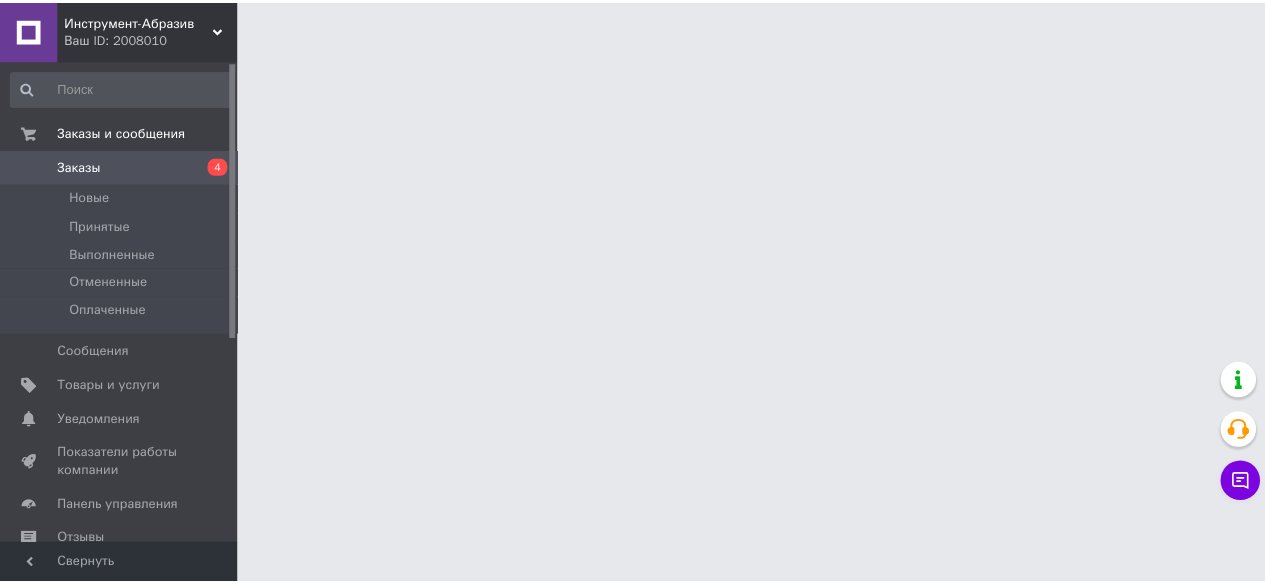 scroll, scrollTop: 0, scrollLeft: 0, axis: both 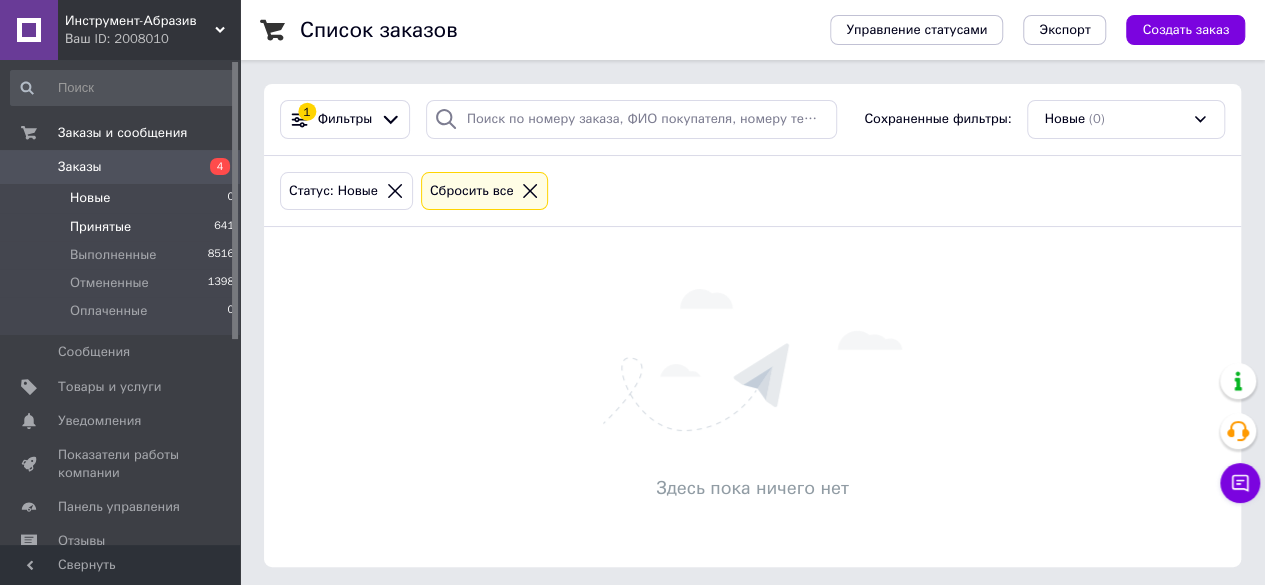 click on "Принятые 641" at bounding box center (123, 227) 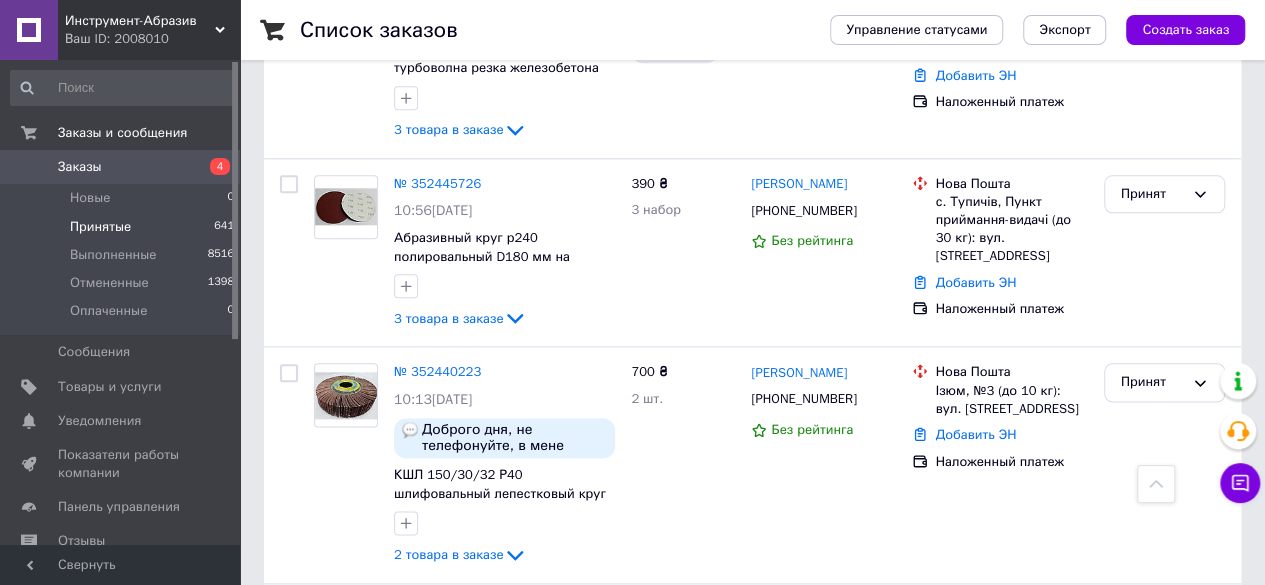scroll, scrollTop: 1536, scrollLeft: 0, axis: vertical 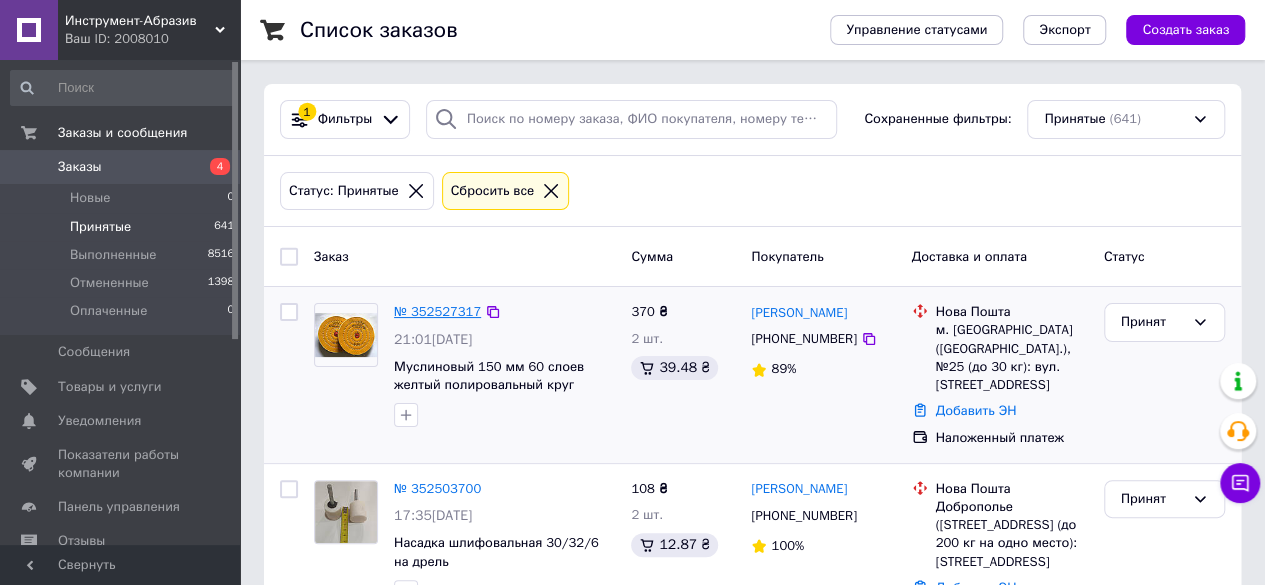 click on "№ 352527317" at bounding box center [437, 311] 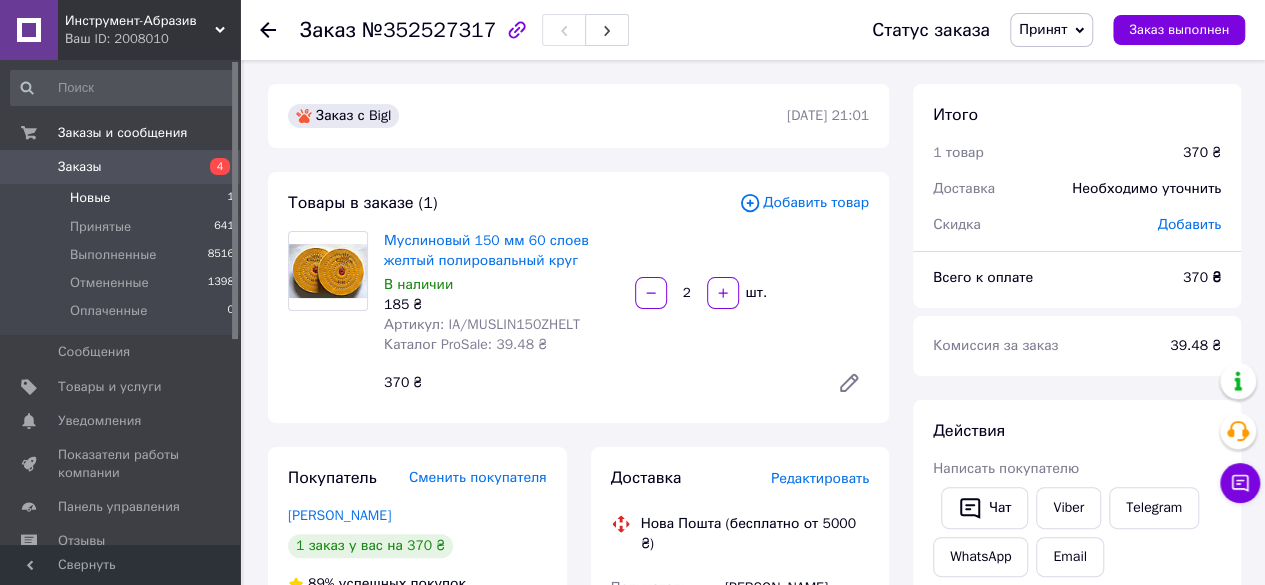 click on "Новые 1" at bounding box center [123, 198] 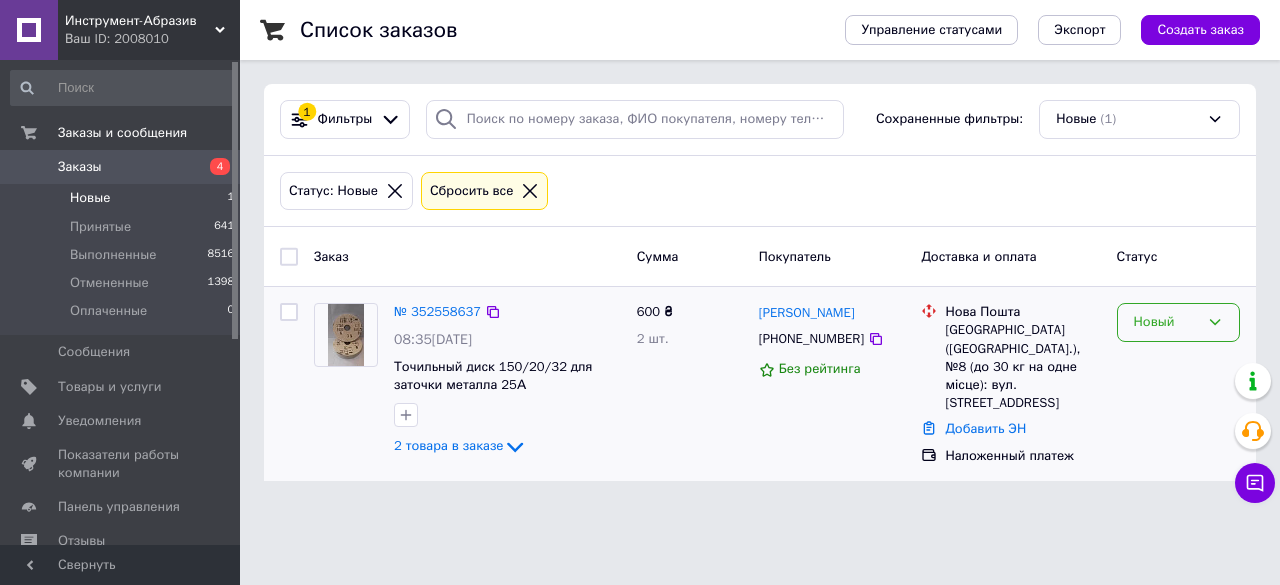 click on "Новый" at bounding box center (1166, 322) 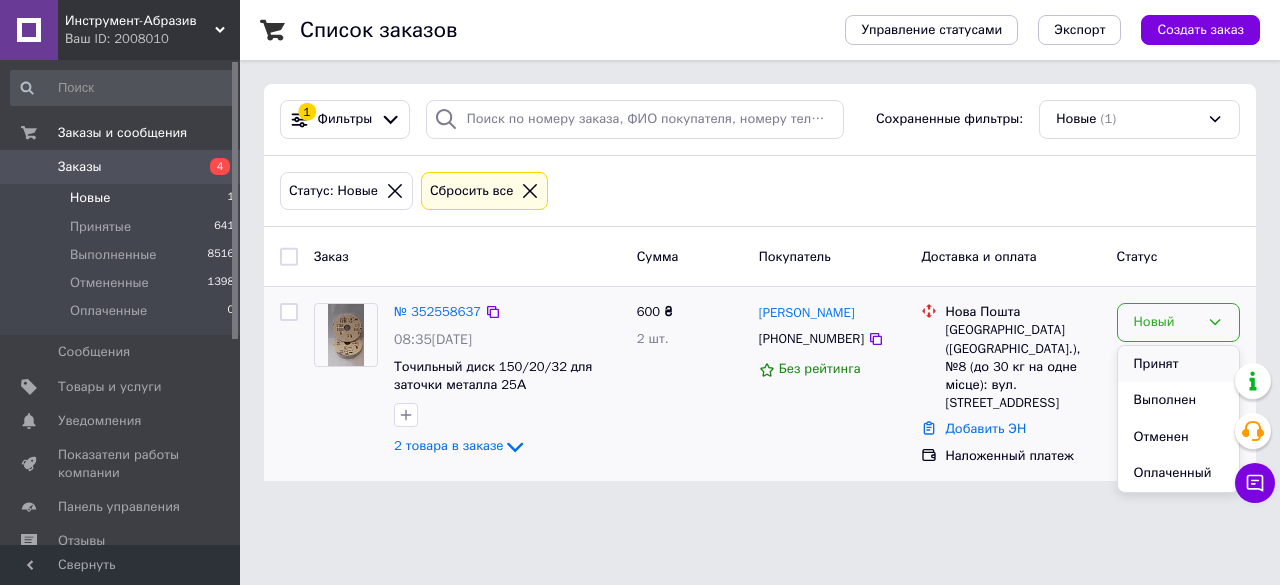 click on "Принят" at bounding box center [1178, 364] 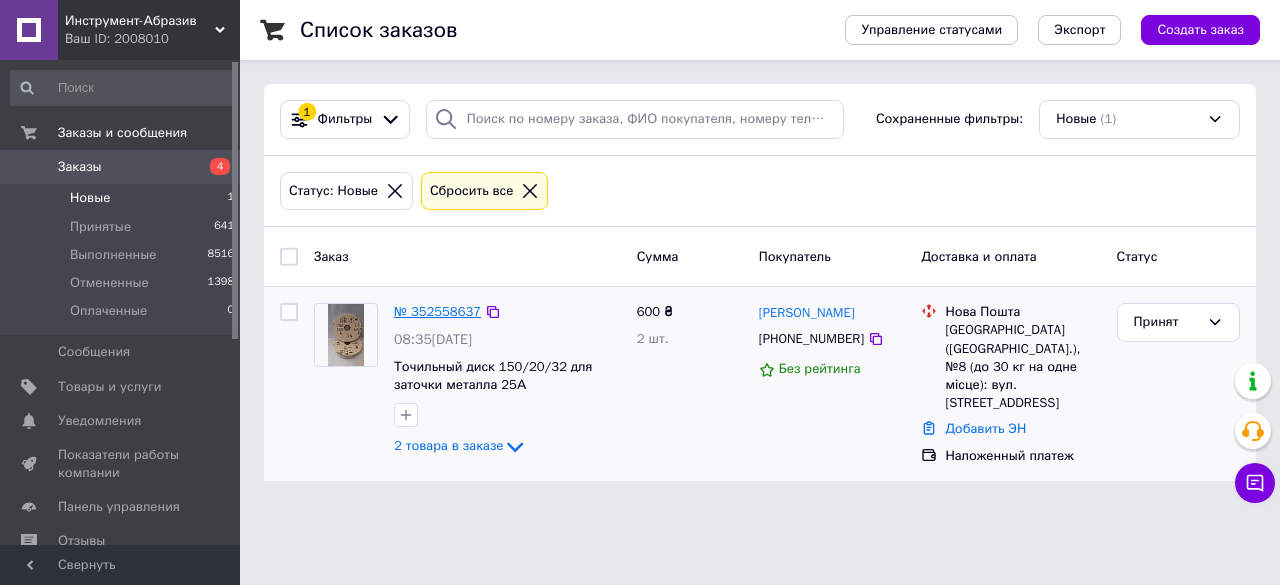 click on "№ 352558637" at bounding box center (437, 311) 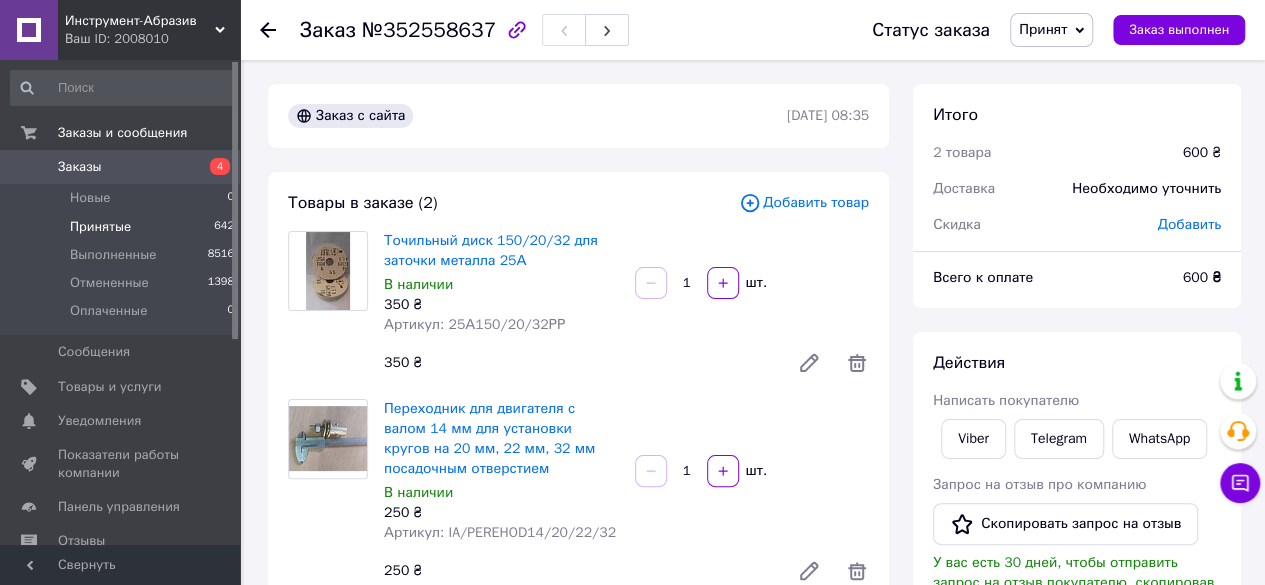 click on "Принятые 642" at bounding box center [123, 227] 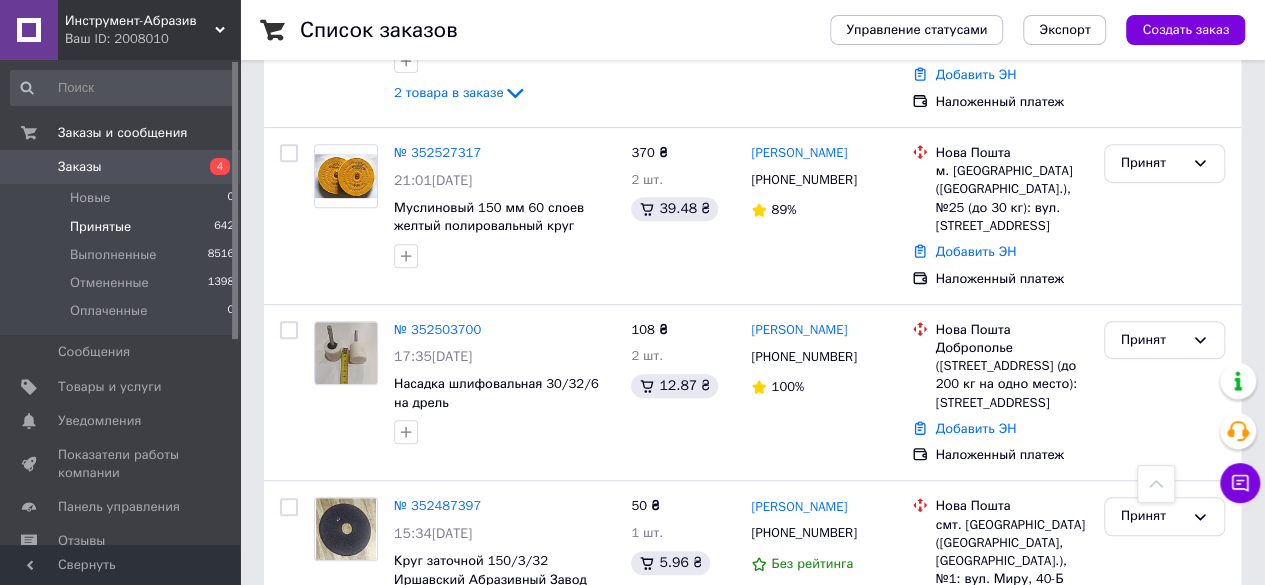 scroll, scrollTop: 360, scrollLeft: 0, axis: vertical 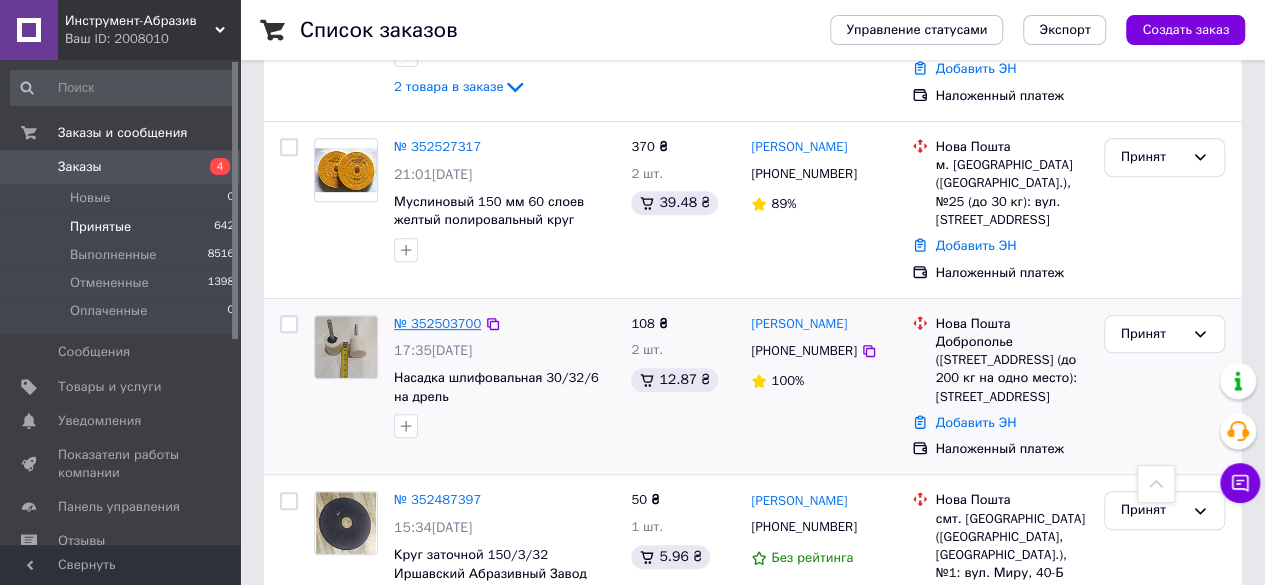 click on "№ 352503700" at bounding box center (437, 323) 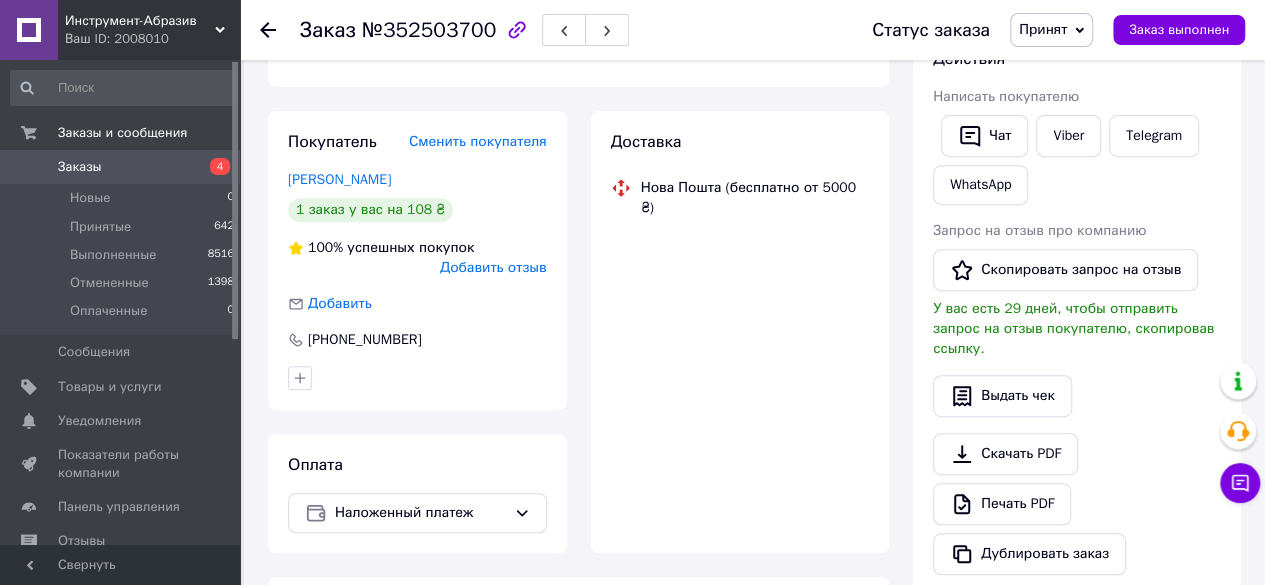 scroll, scrollTop: 360, scrollLeft: 0, axis: vertical 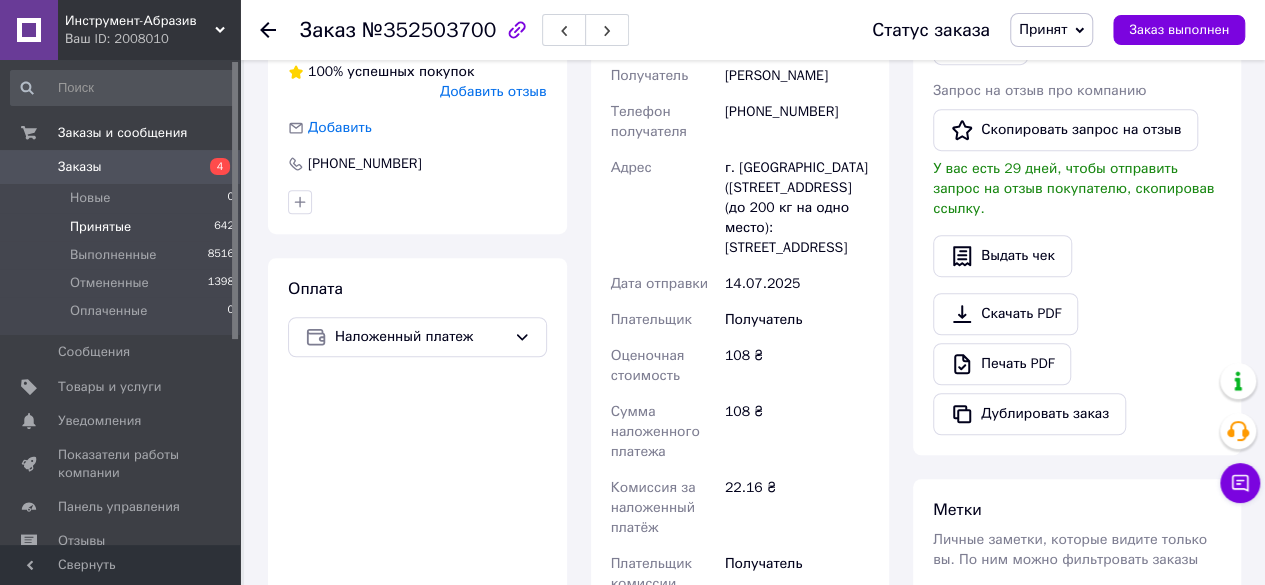 click on "Принятые 642" at bounding box center [123, 227] 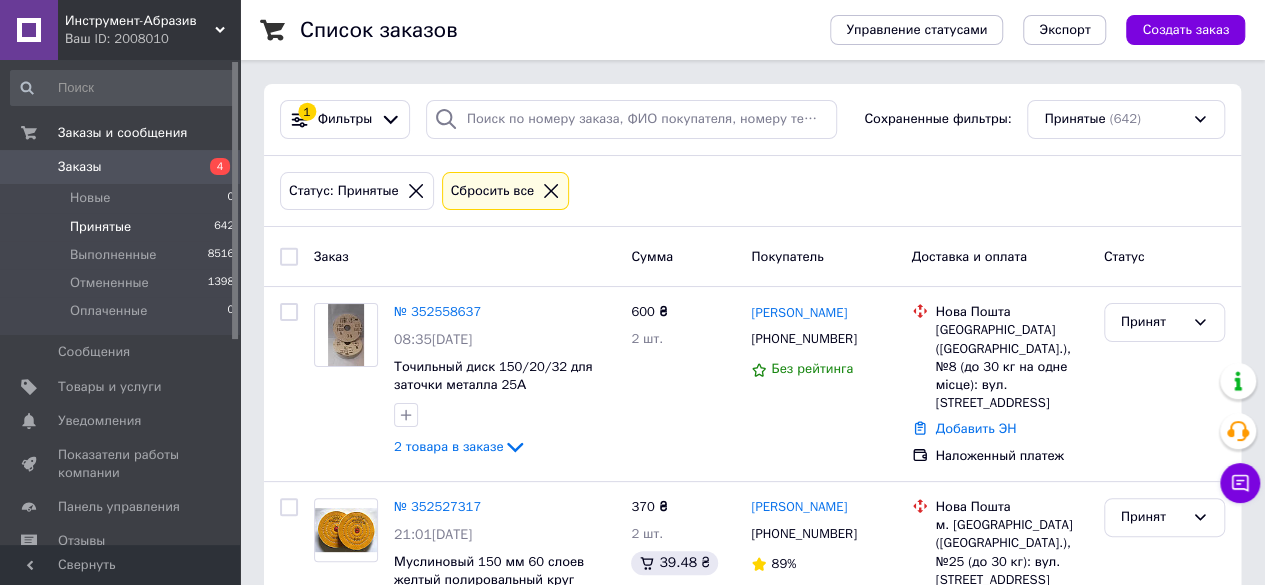 scroll, scrollTop: 512, scrollLeft: 0, axis: vertical 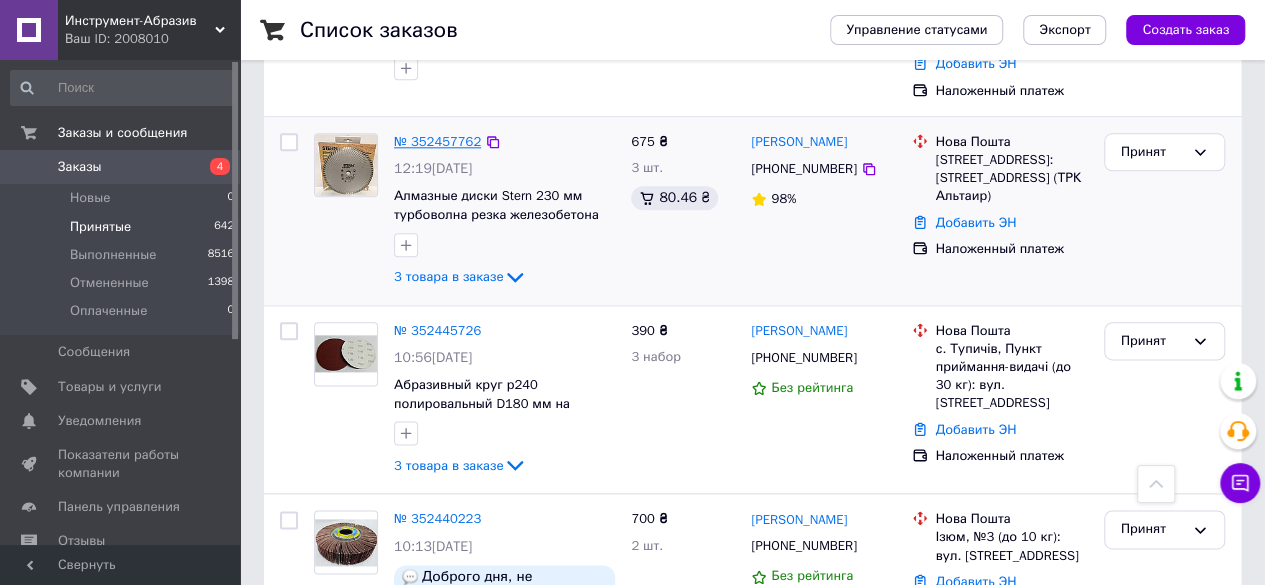 click on "№ 352457762" at bounding box center (437, 141) 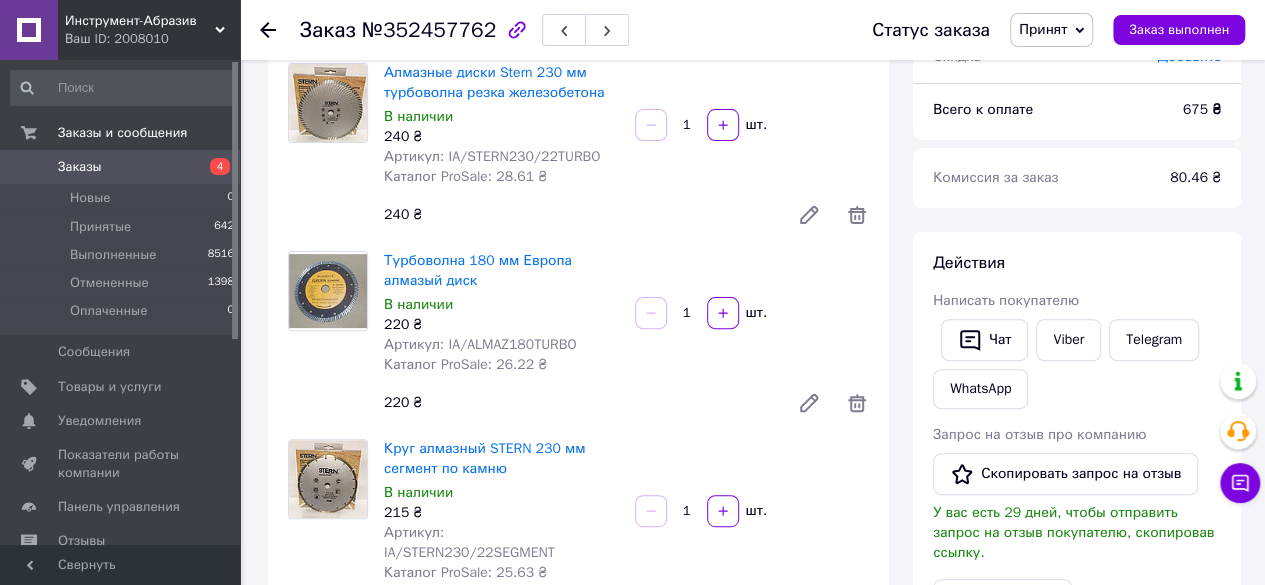 scroll, scrollTop: 208, scrollLeft: 0, axis: vertical 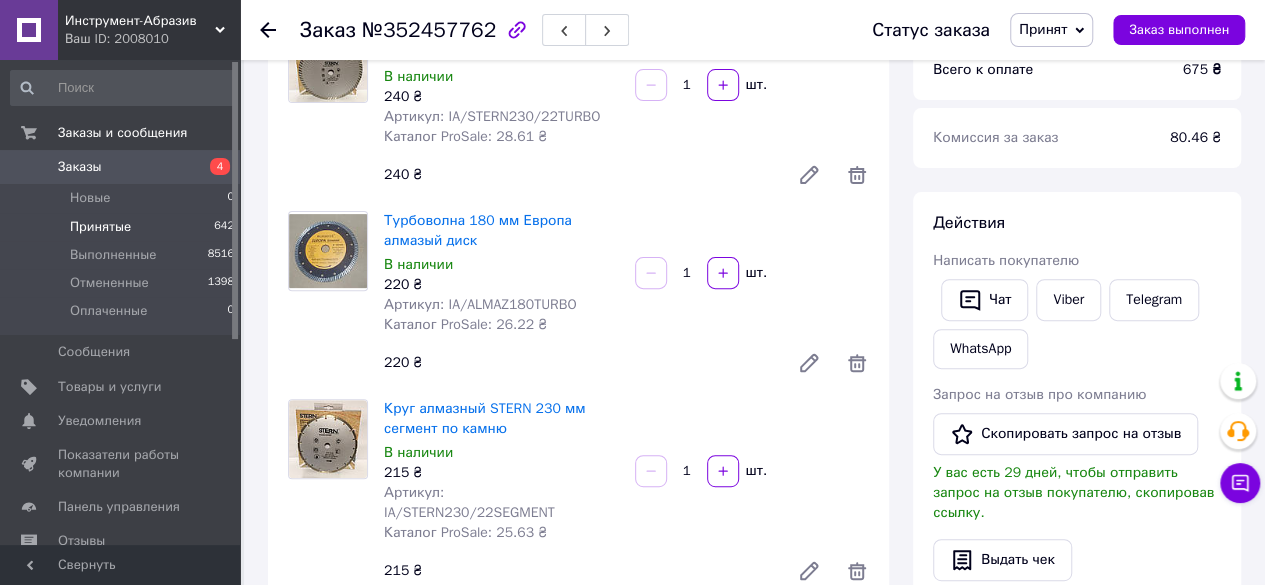click on "Принятые 642" at bounding box center (123, 227) 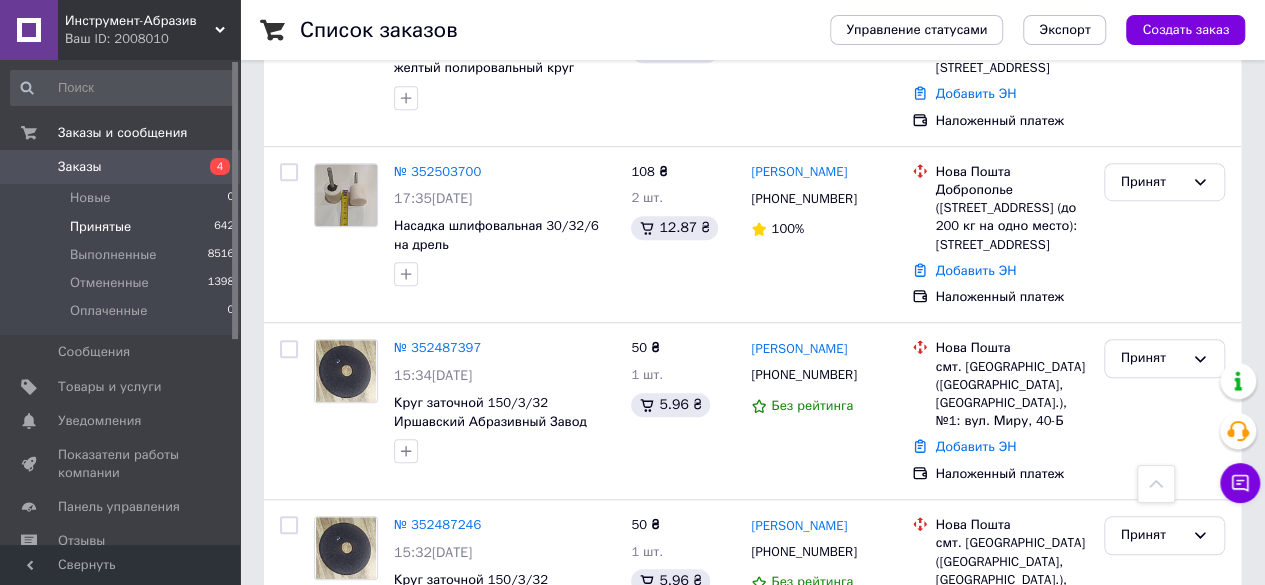 scroll, scrollTop: 1024, scrollLeft: 0, axis: vertical 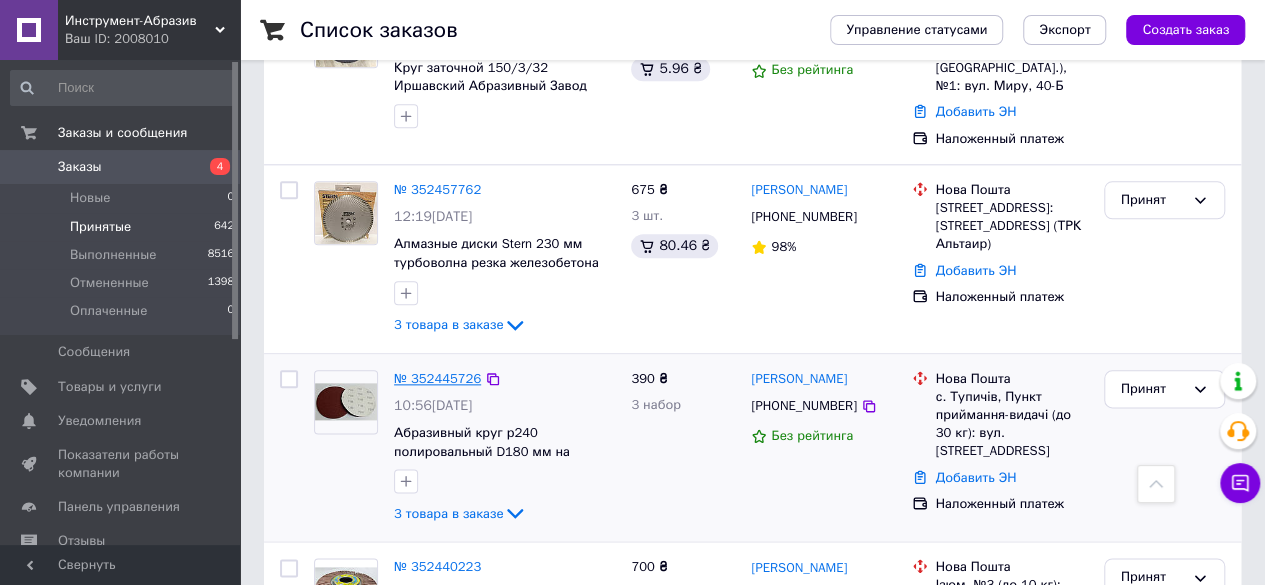 click on "№ 352445726" at bounding box center [437, 378] 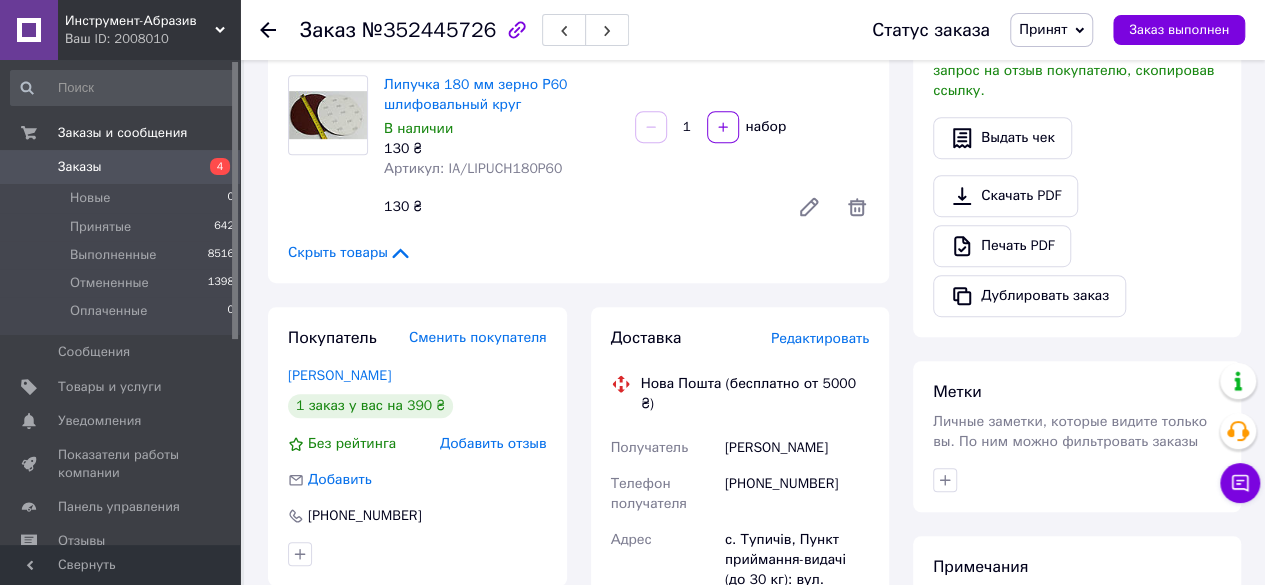 scroll, scrollTop: 0, scrollLeft: 0, axis: both 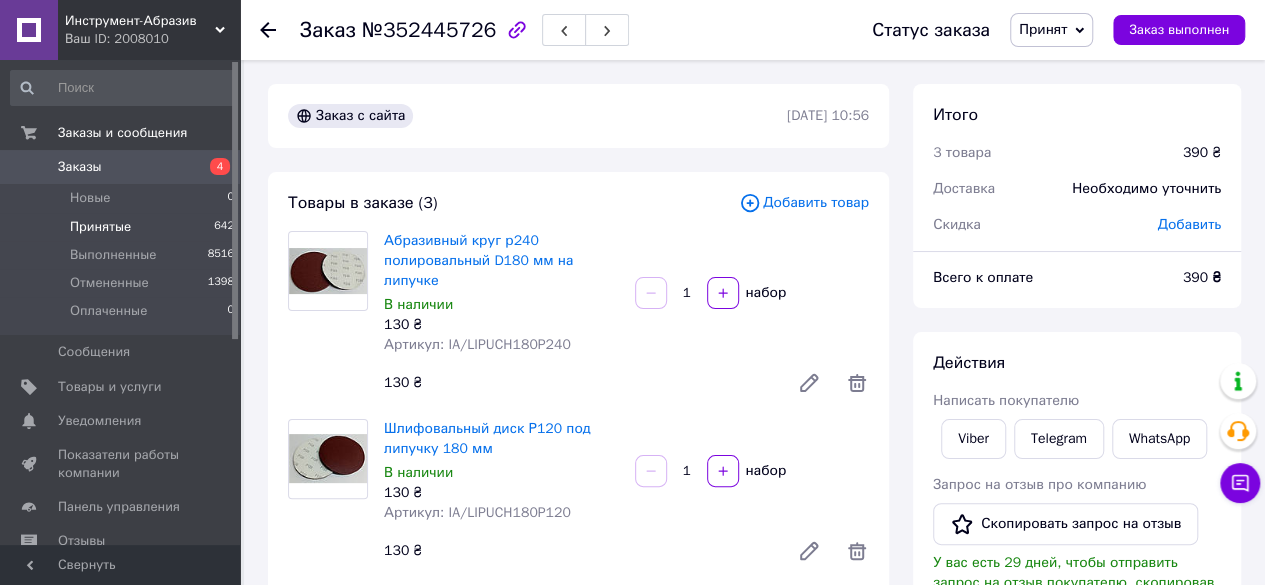 click on "Принятые 642" at bounding box center [123, 227] 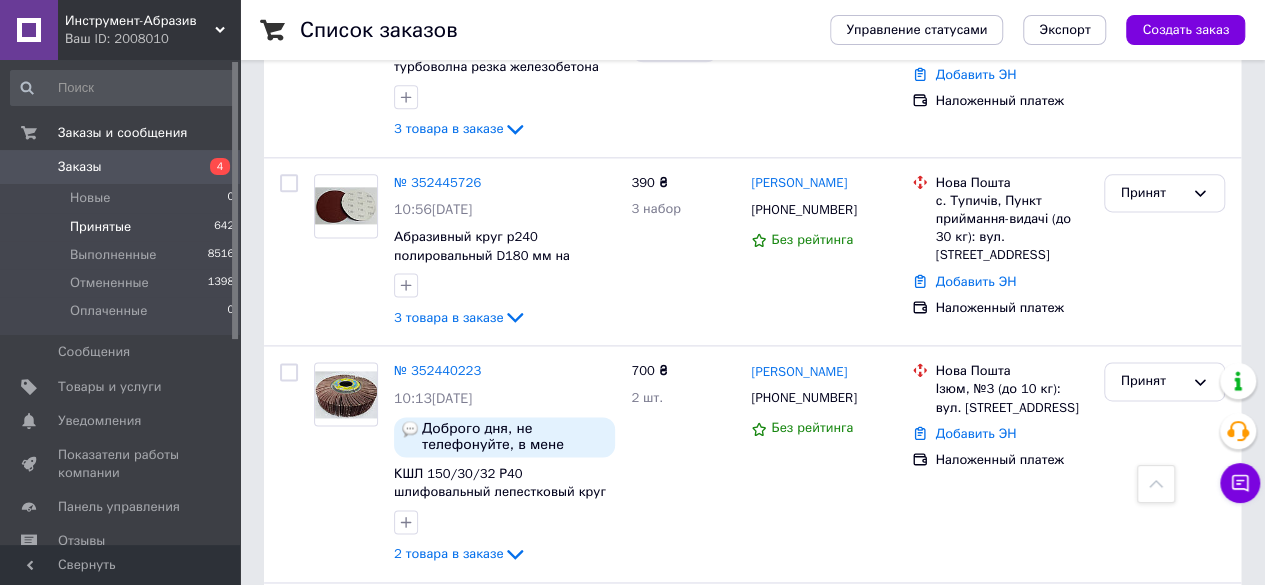 scroll, scrollTop: 1216, scrollLeft: 0, axis: vertical 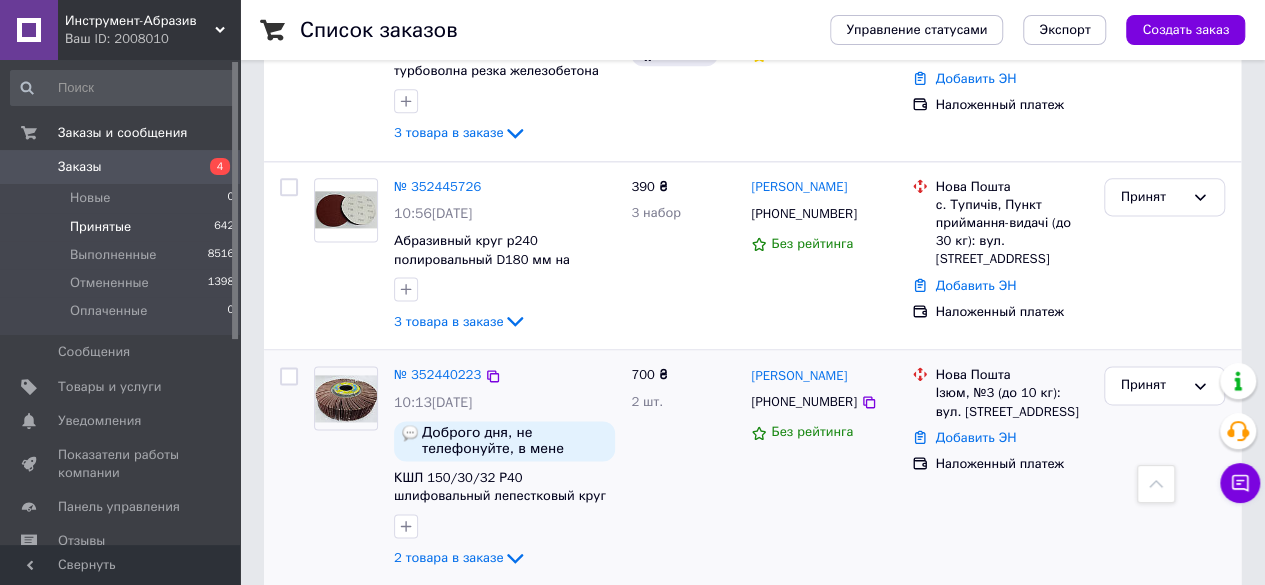 click on "[PERSON_NAME] [PHONE_NUMBER] Без рейтинга" at bounding box center [823, 468] 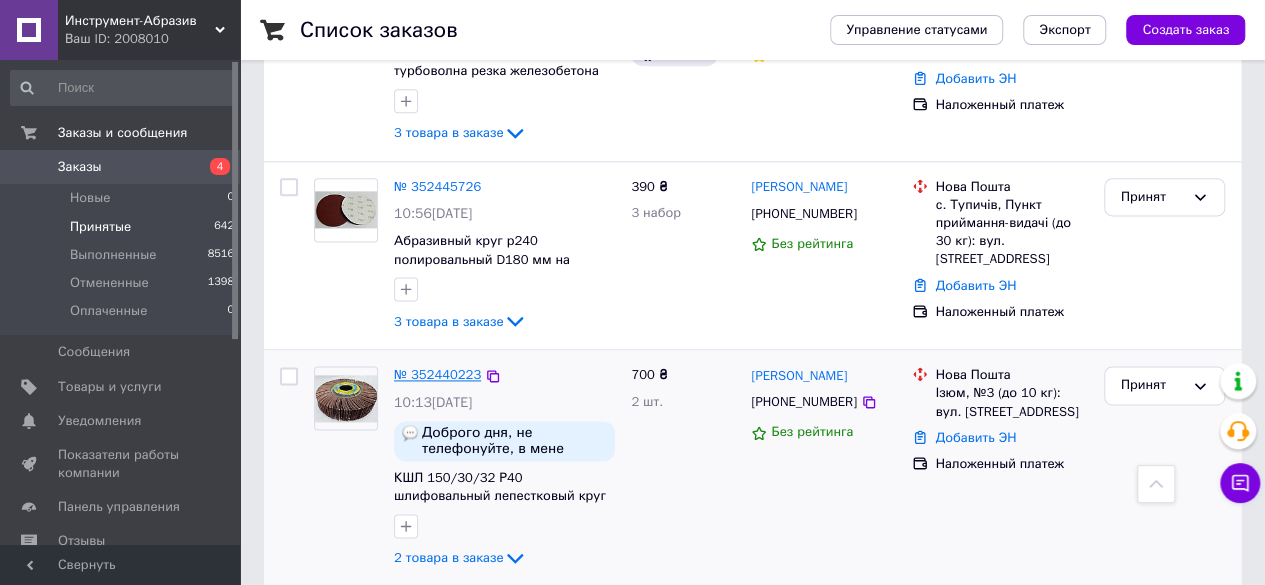 click on "№ 352440223" at bounding box center (437, 374) 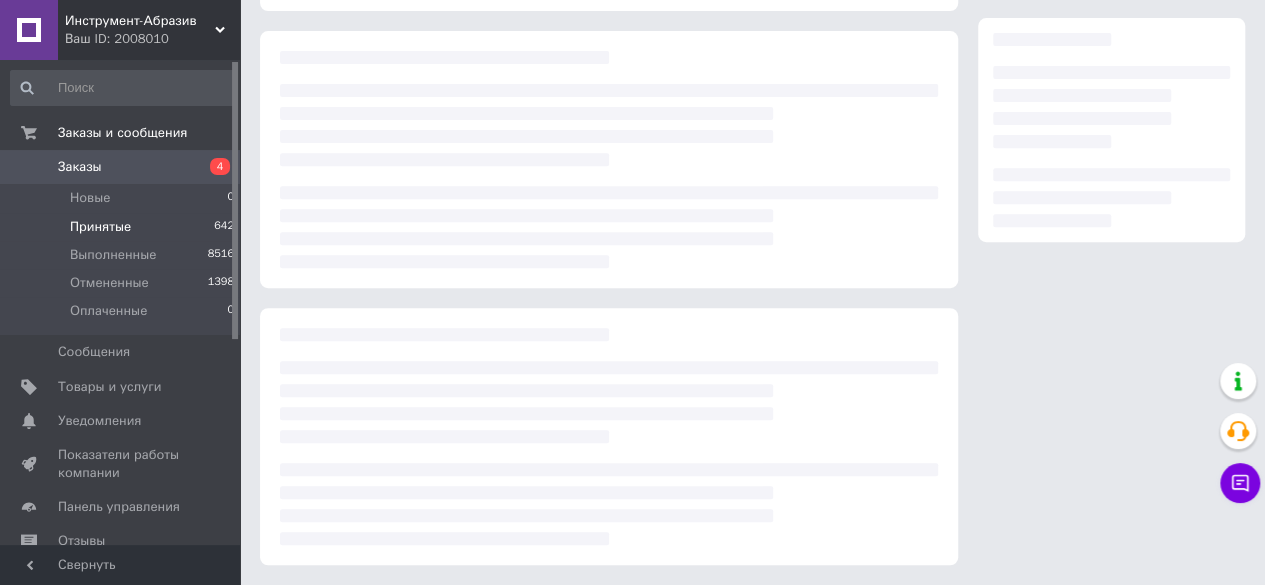 scroll, scrollTop: 328, scrollLeft: 0, axis: vertical 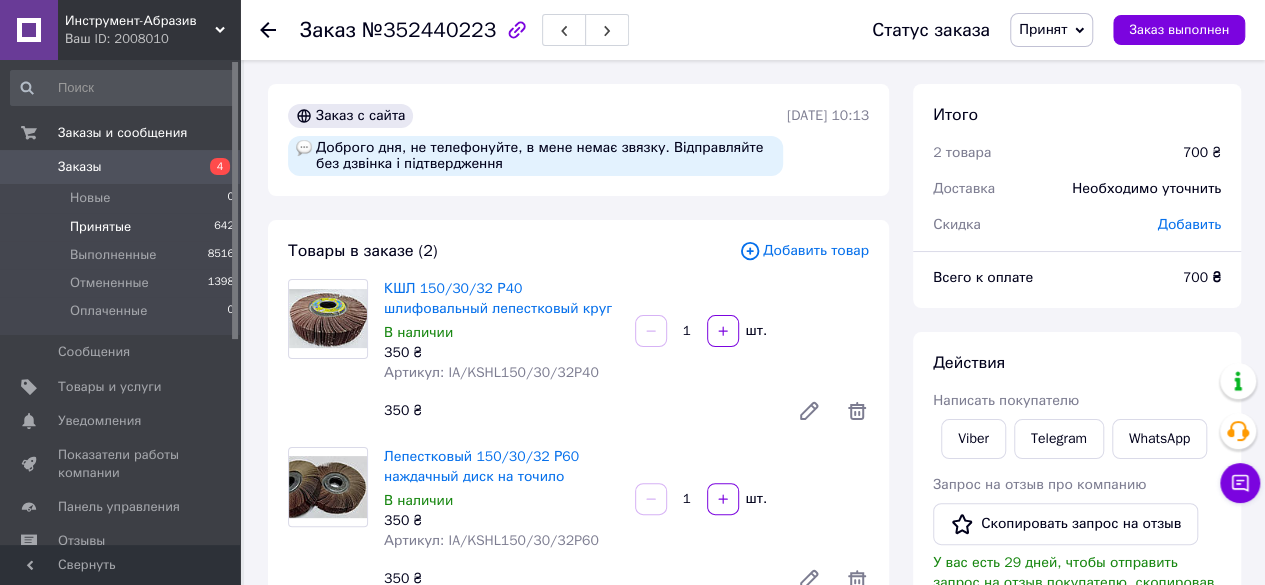 click on "Принятые 642" at bounding box center [123, 227] 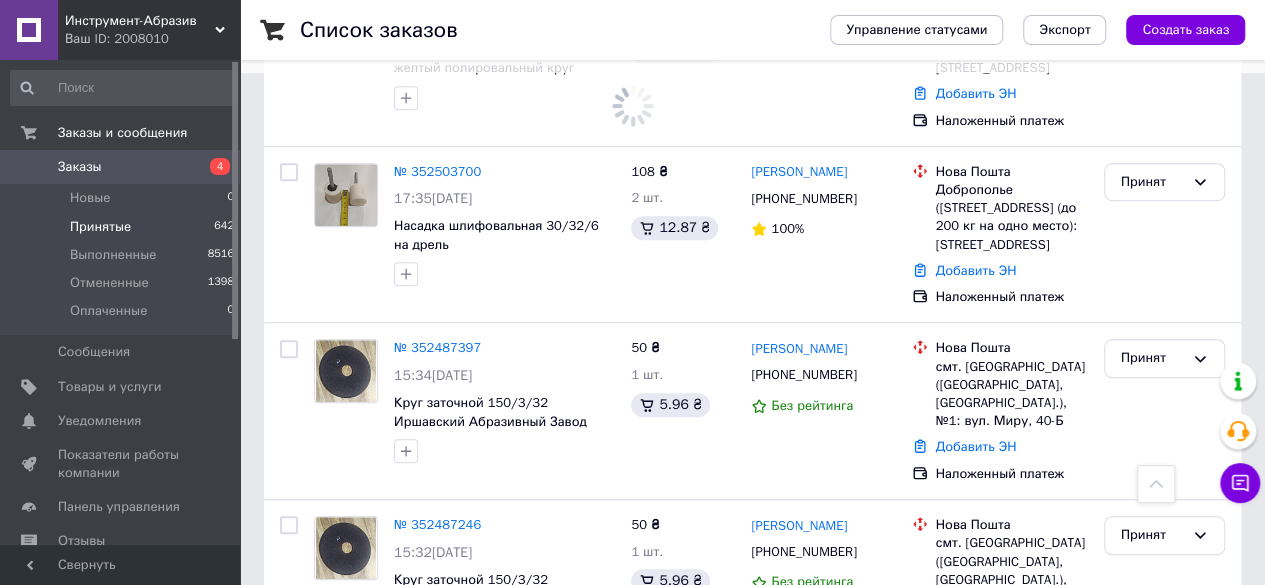 scroll, scrollTop: 1024, scrollLeft: 0, axis: vertical 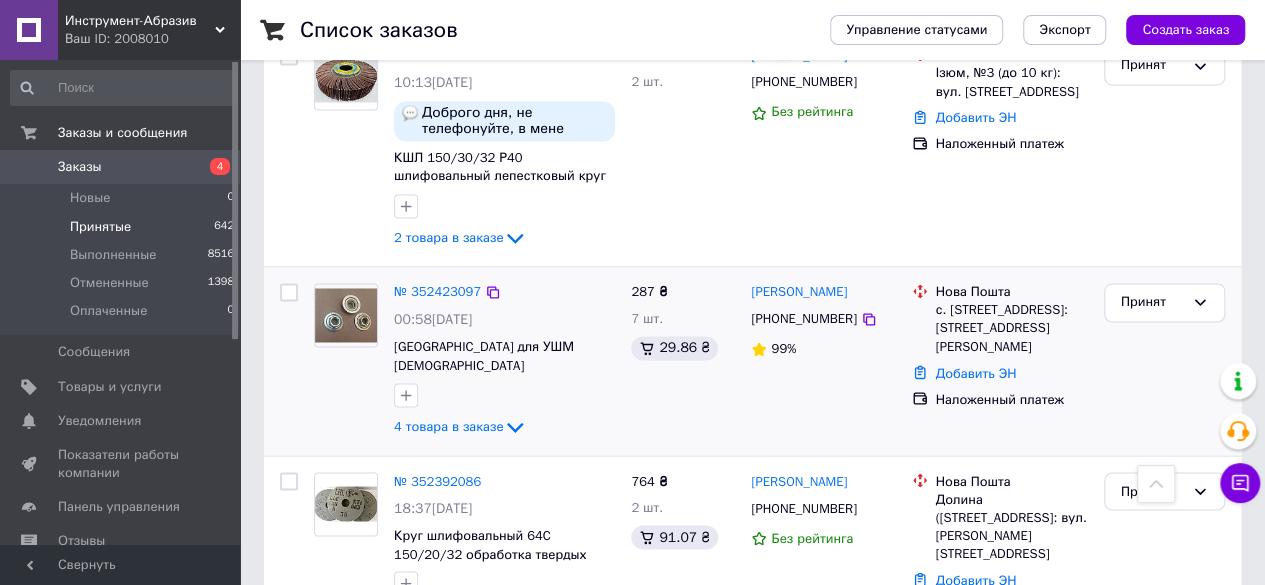 click on "№ 352423097" at bounding box center [437, 292] 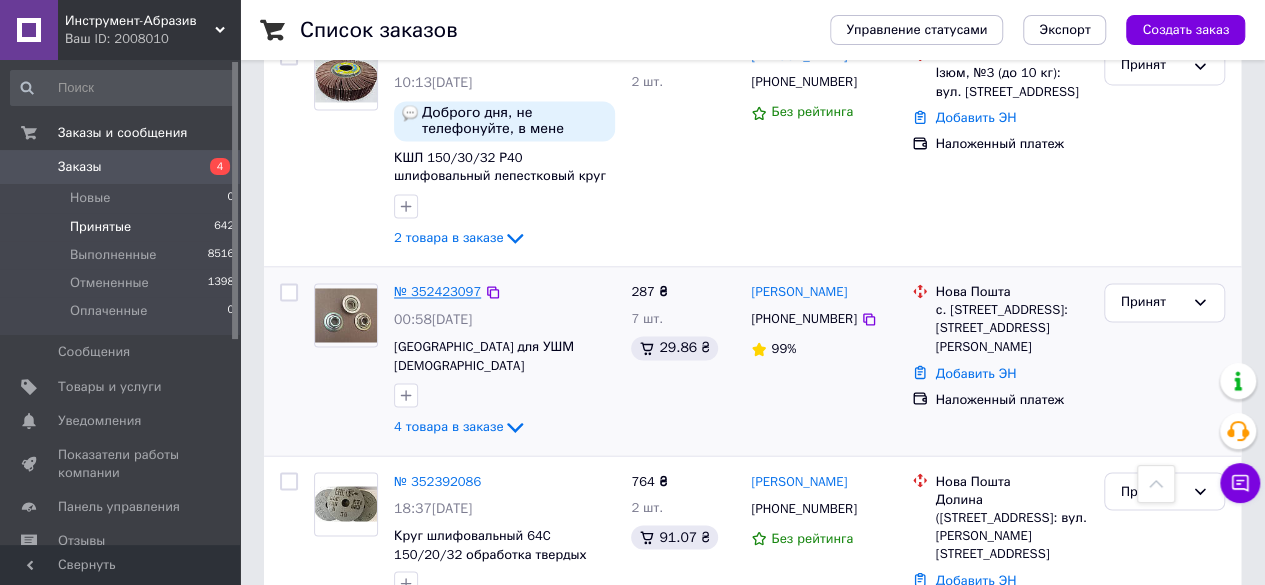 click on "№ 352423097" at bounding box center (437, 291) 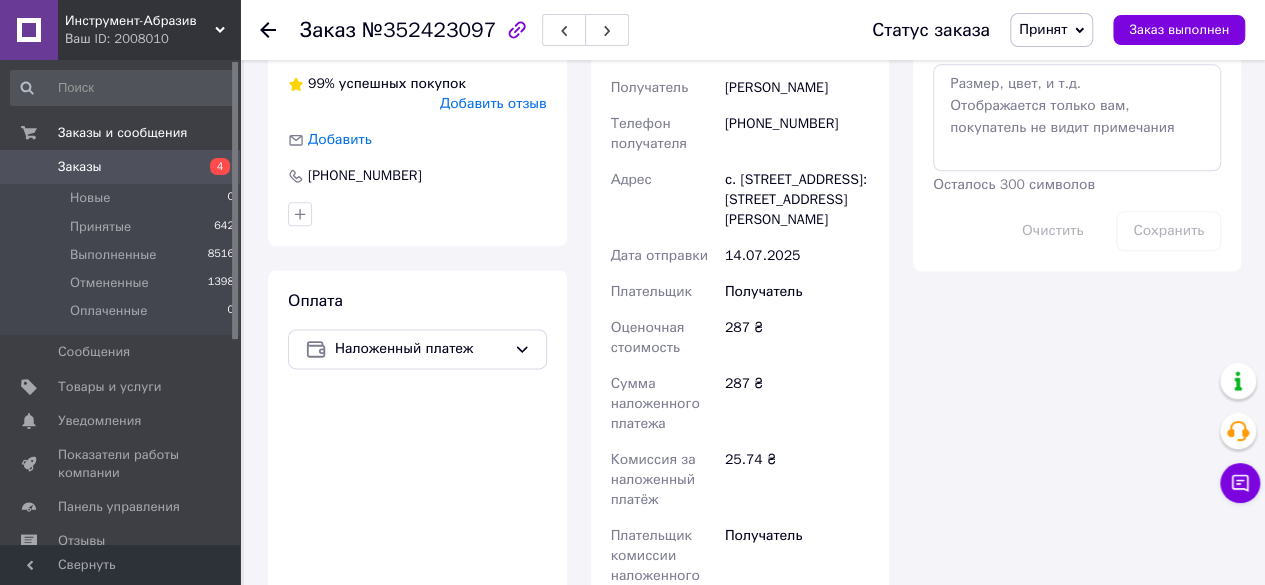 scroll, scrollTop: 1536, scrollLeft: 0, axis: vertical 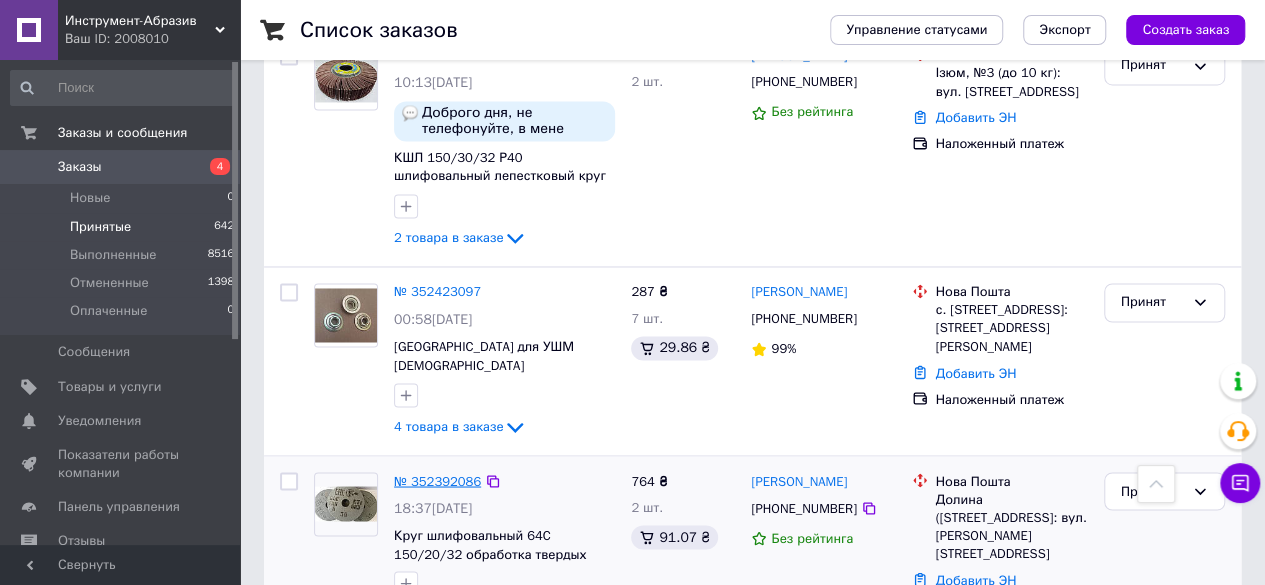 click on "№ 352392086" at bounding box center (437, 480) 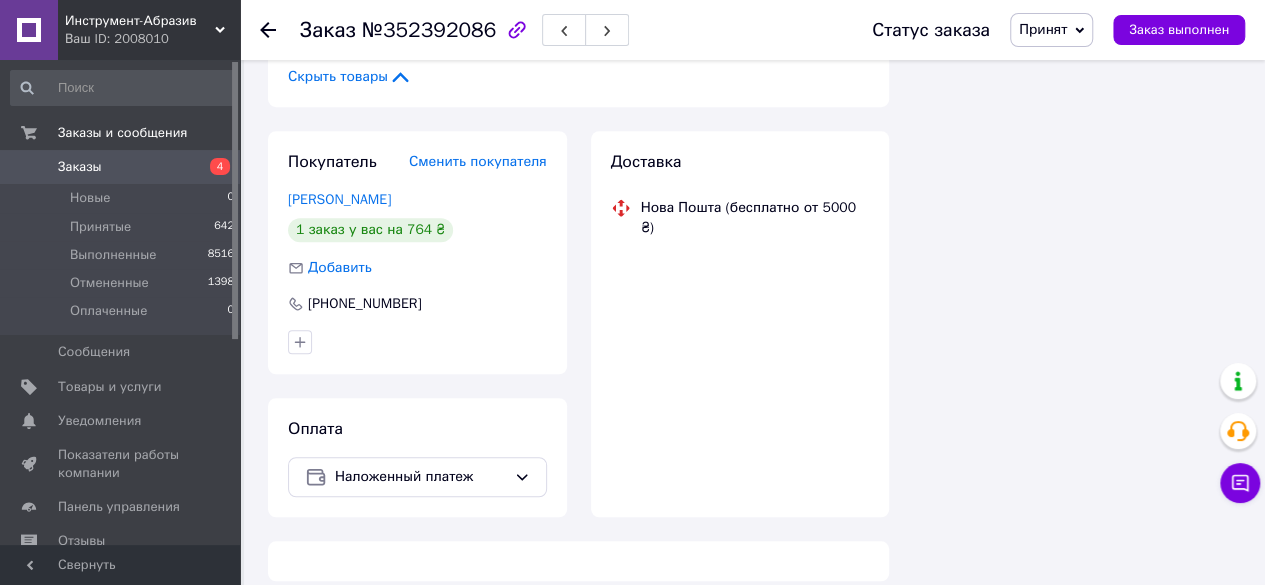 scroll, scrollTop: 48, scrollLeft: 0, axis: vertical 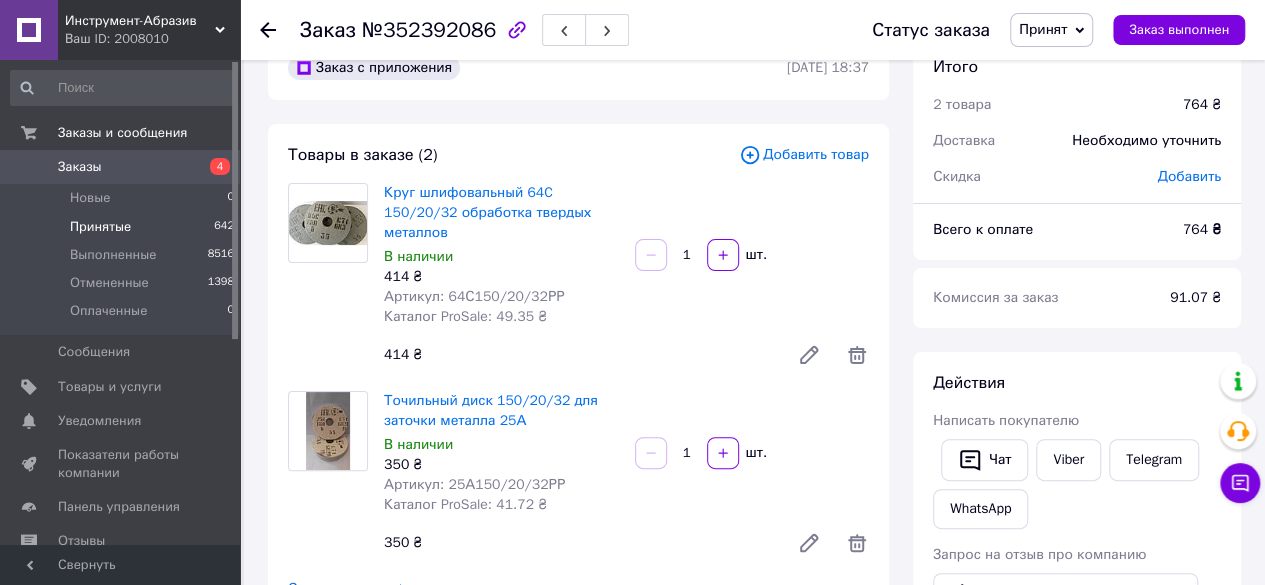 click on "Принятые 642" at bounding box center (123, 227) 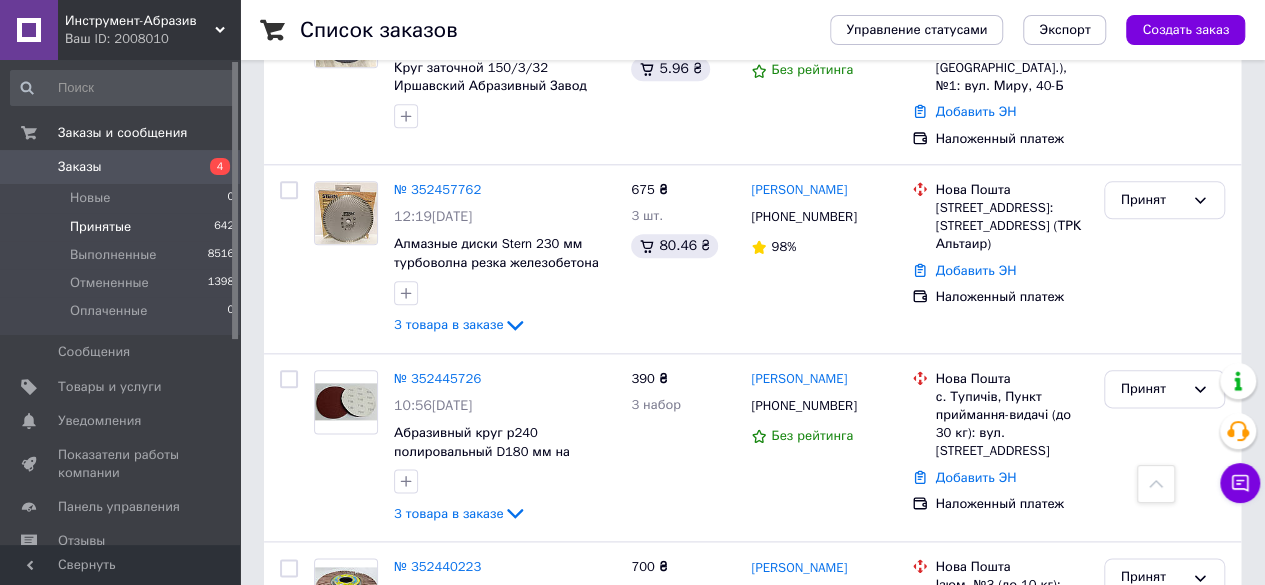 scroll, scrollTop: 1536, scrollLeft: 0, axis: vertical 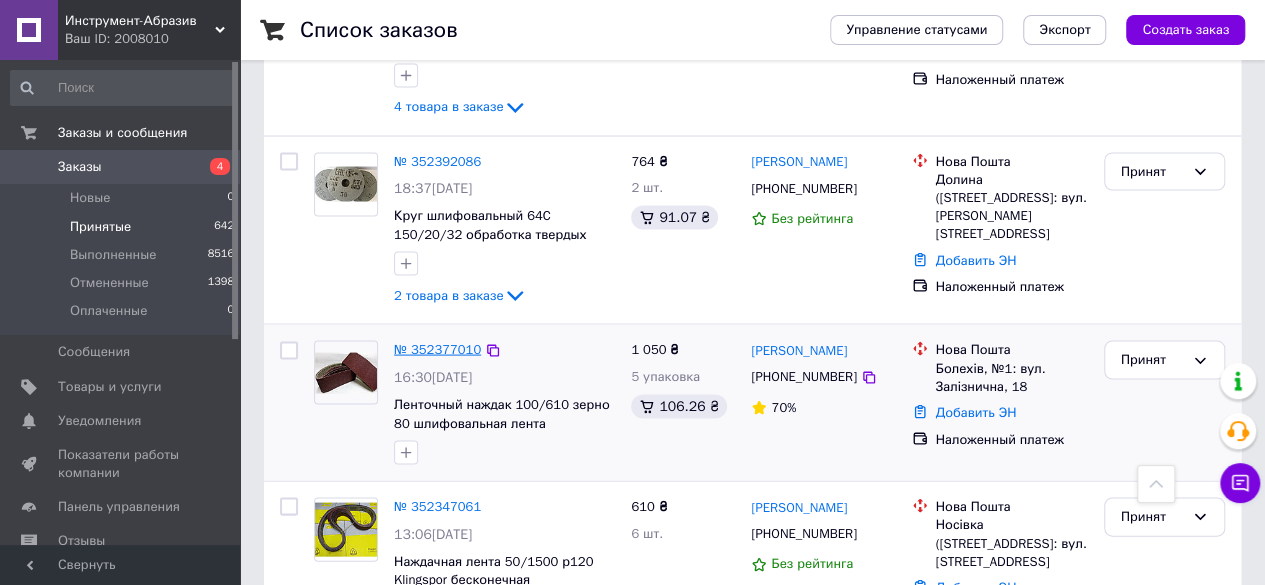click on "№ 352377010" at bounding box center [437, 348] 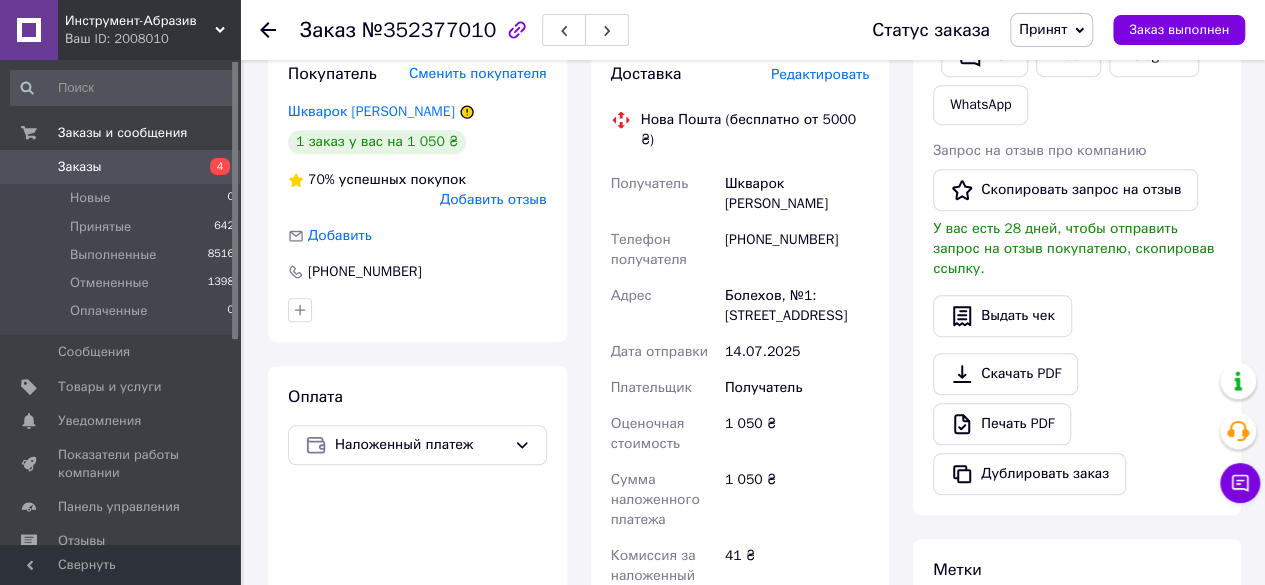 scroll, scrollTop: 0, scrollLeft: 0, axis: both 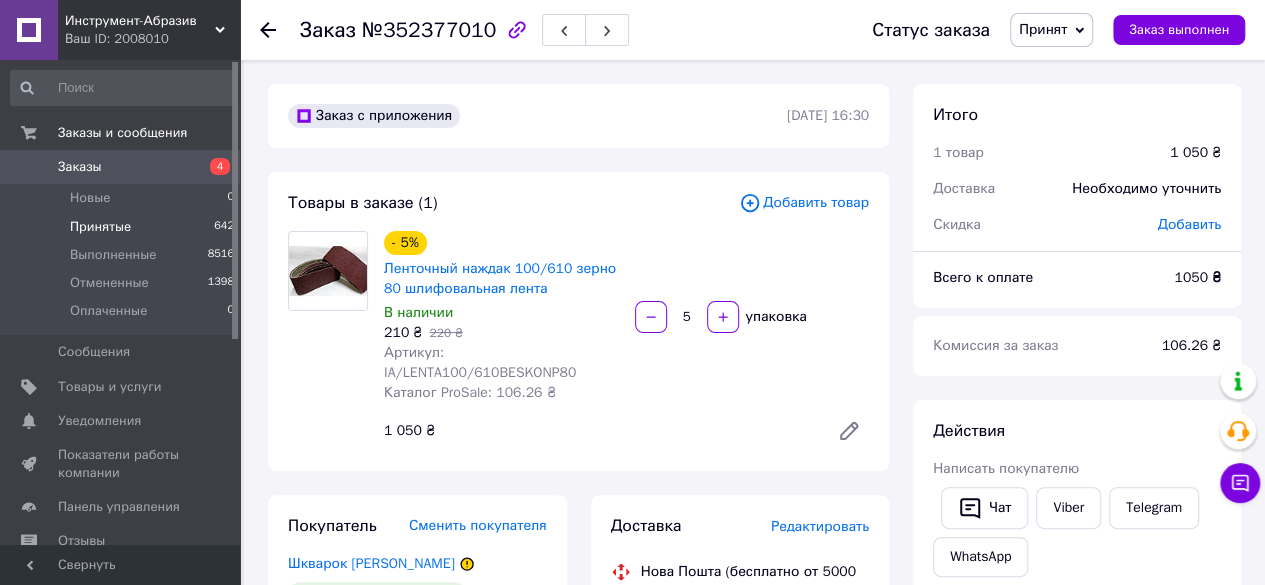 click on "Принятые 642" at bounding box center [123, 227] 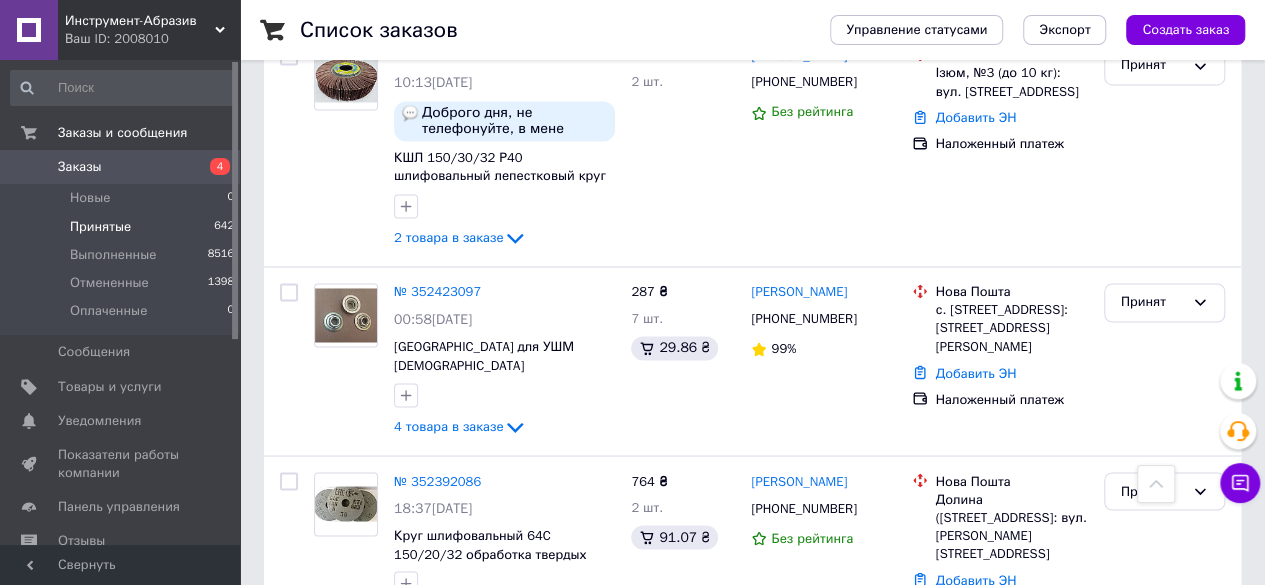 scroll, scrollTop: 2048, scrollLeft: 0, axis: vertical 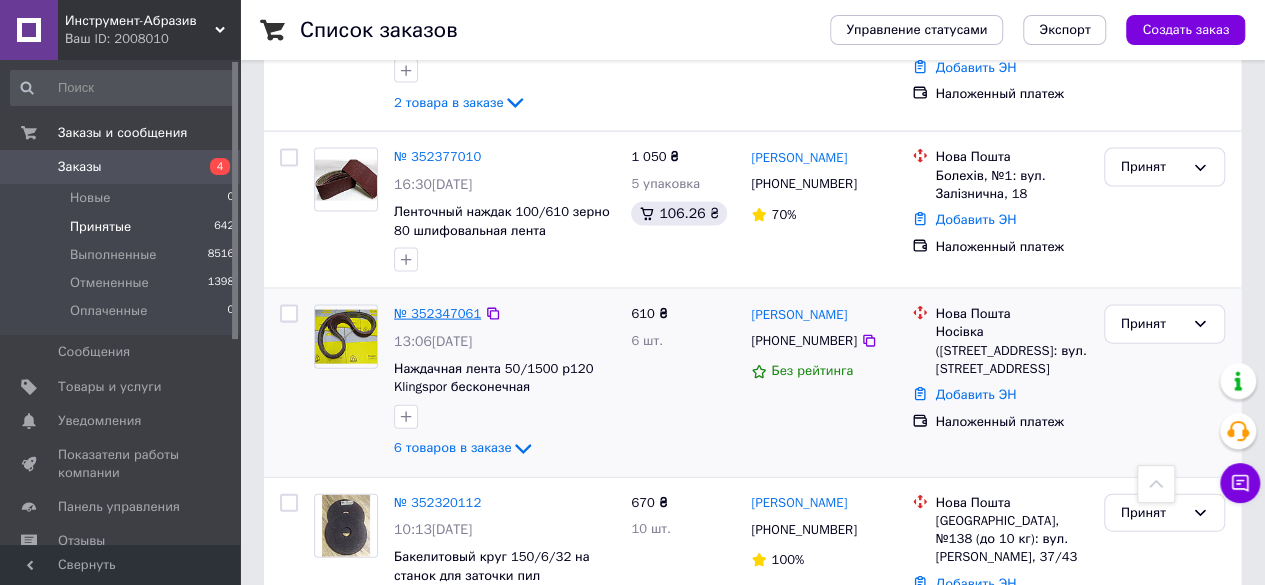 click on "№ 352347061" at bounding box center (437, 313) 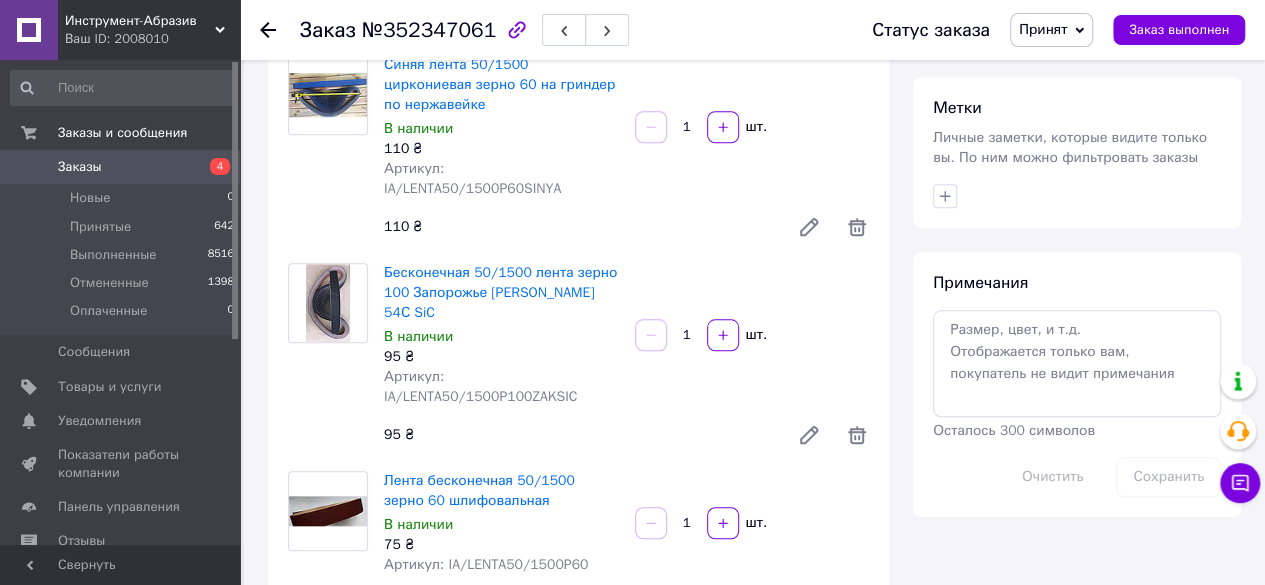 scroll, scrollTop: 248, scrollLeft: 0, axis: vertical 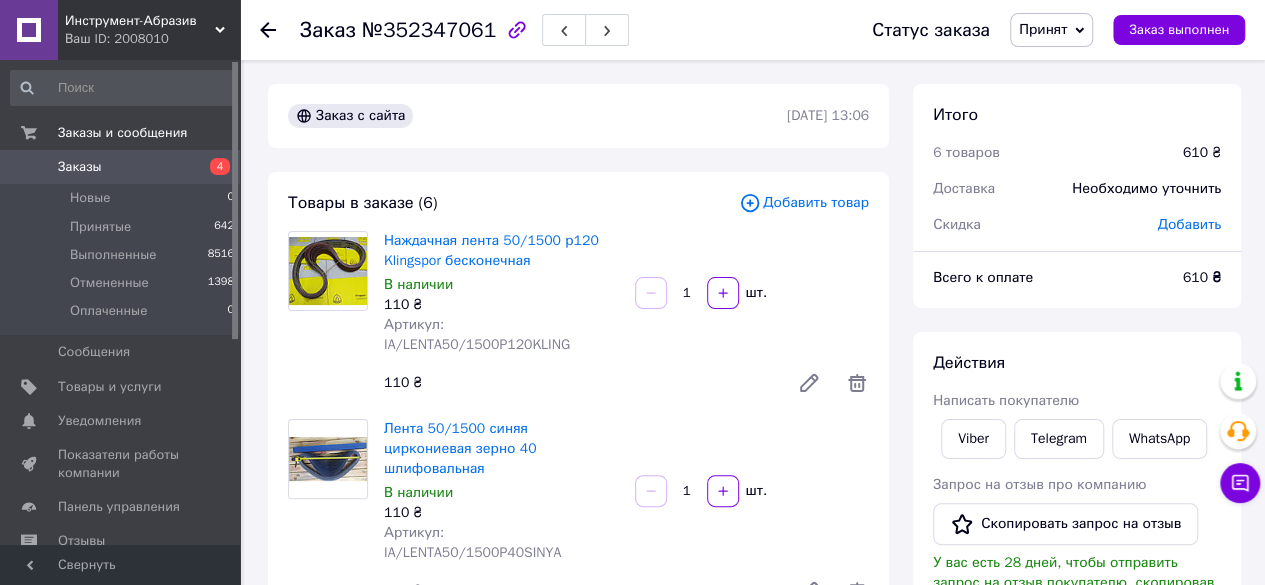 drag, startPoint x: 1279, startPoint y: 31, endPoint x: 648, endPoint y: 181, distance: 648.58386 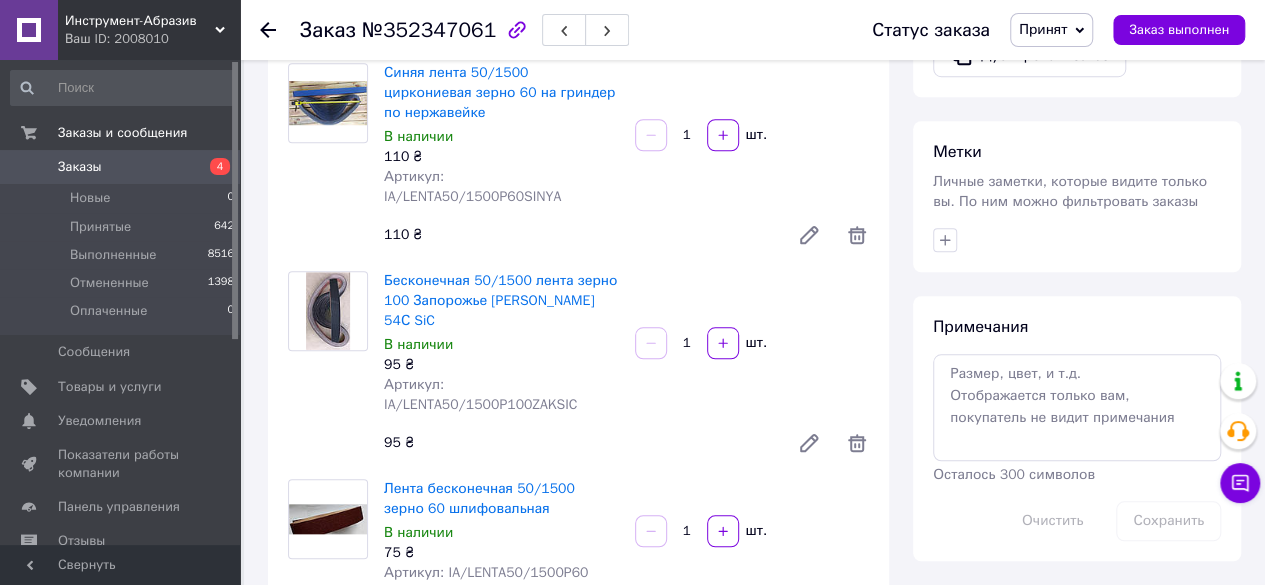 scroll, scrollTop: 760, scrollLeft: 0, axis: vertical 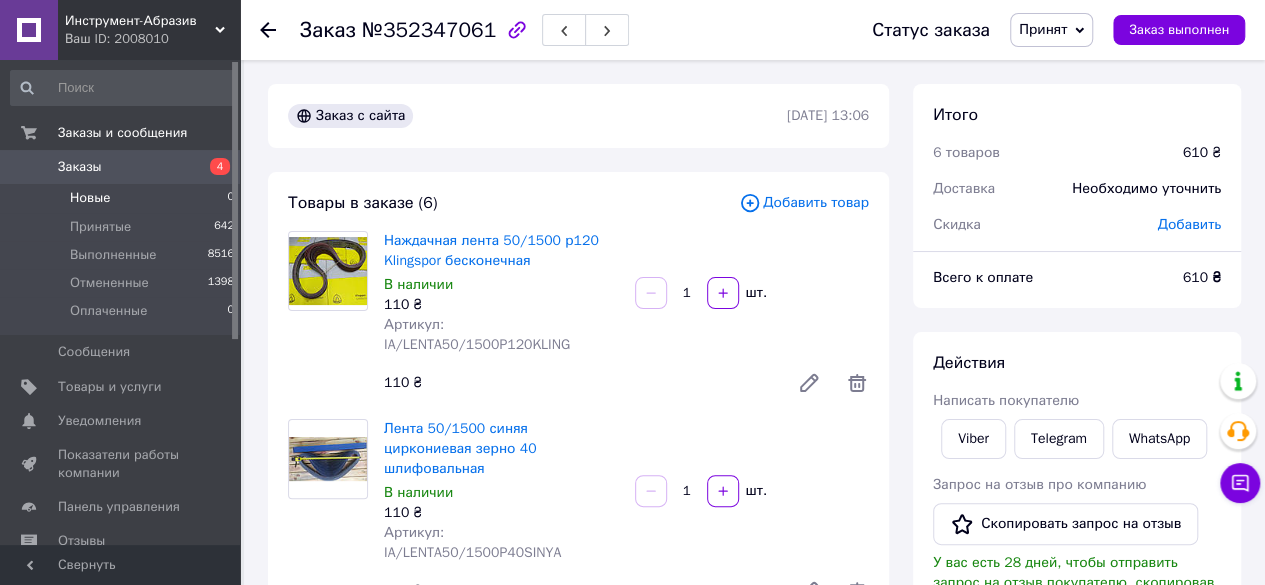 click on "Новые 0" at bounding box center (123, 198) 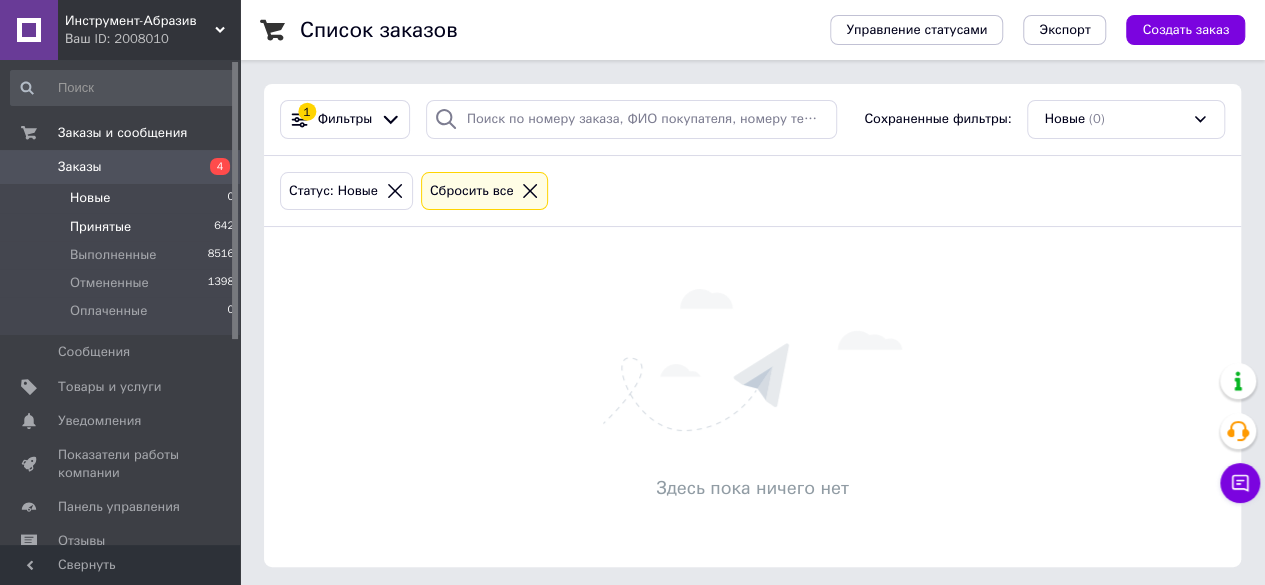click on "Принятые 642" at bounding box center (123, 227) 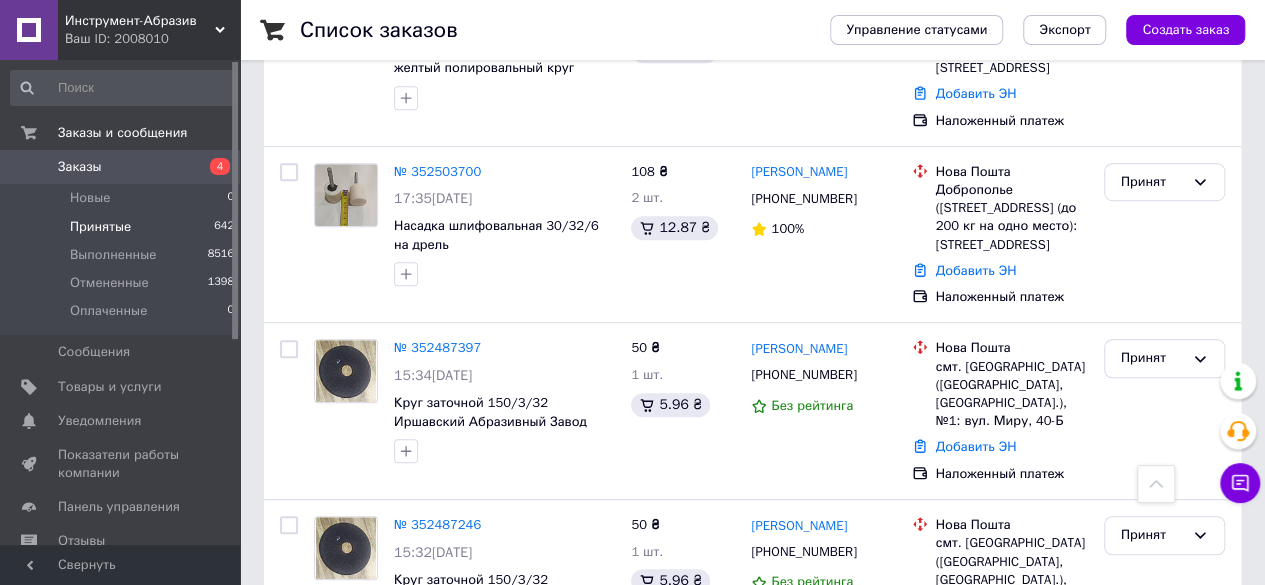 scroll, scrollTop: 1024, scrollLeft: 0, axis: vertical 